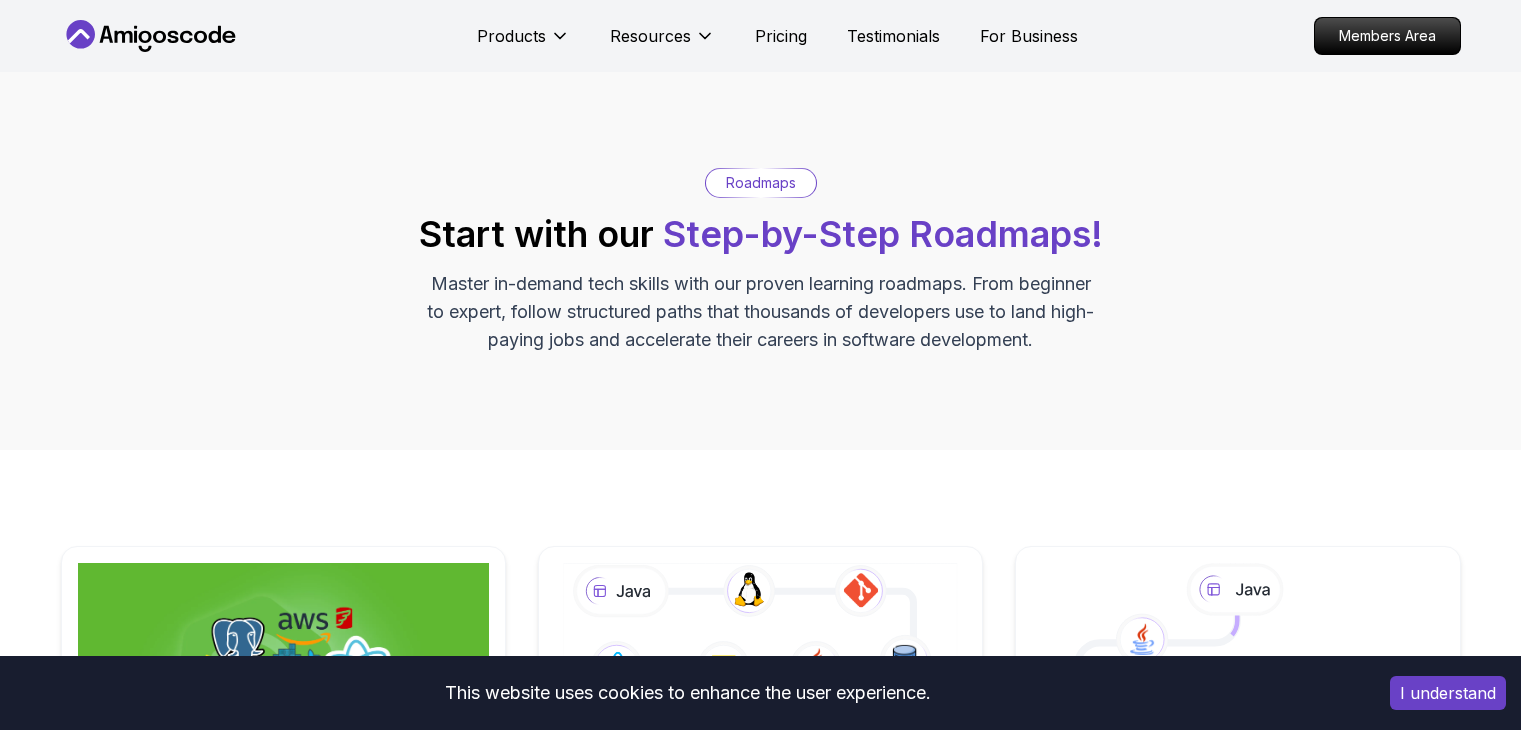 scroll, scrollTop: 484, scrollLeft: 0, axis: vertical 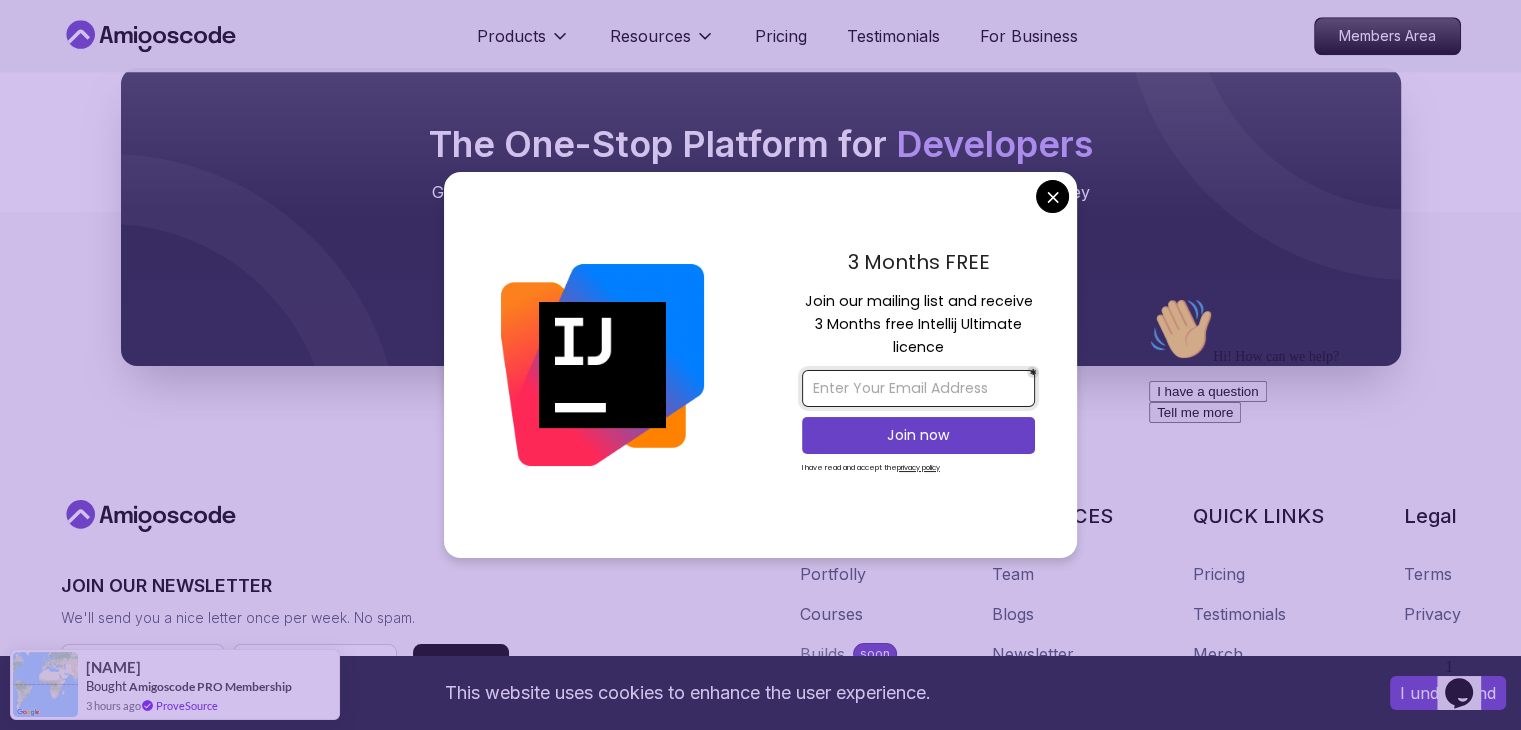 click at bounding box center [918, 388] 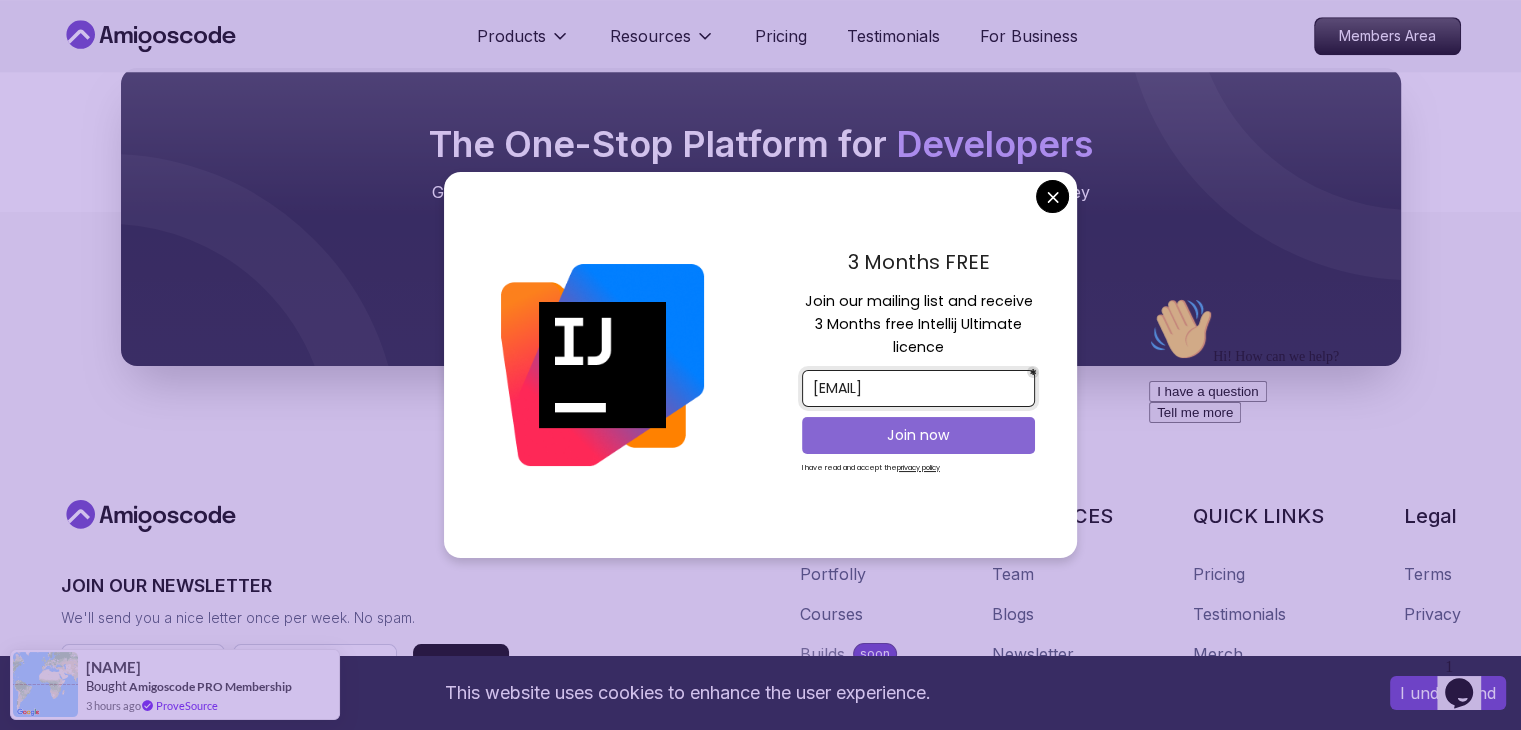 click on "Join now" at bounding box center (918, 435) 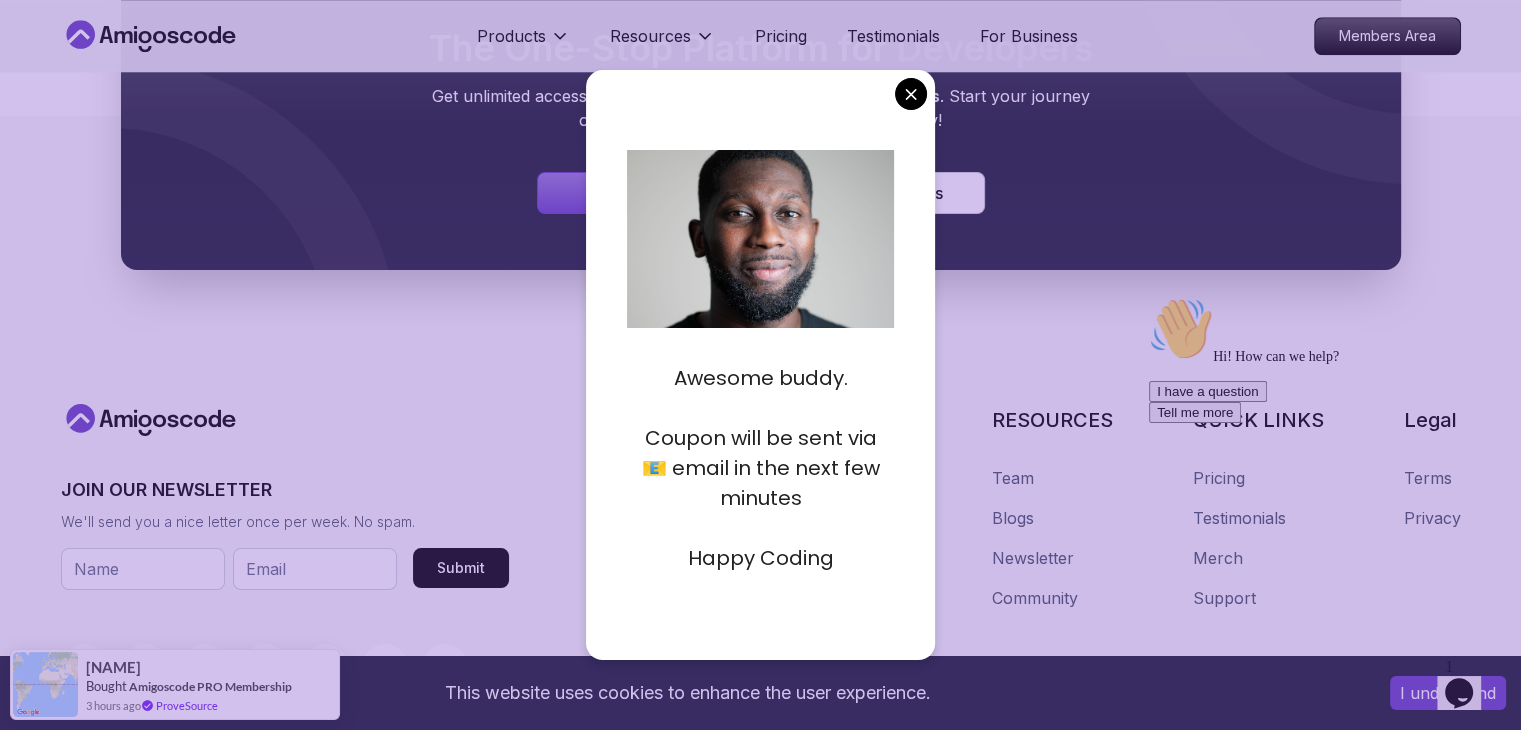 scroll, scrollTop: 2132, scrollLeft: 0, axis: vertical 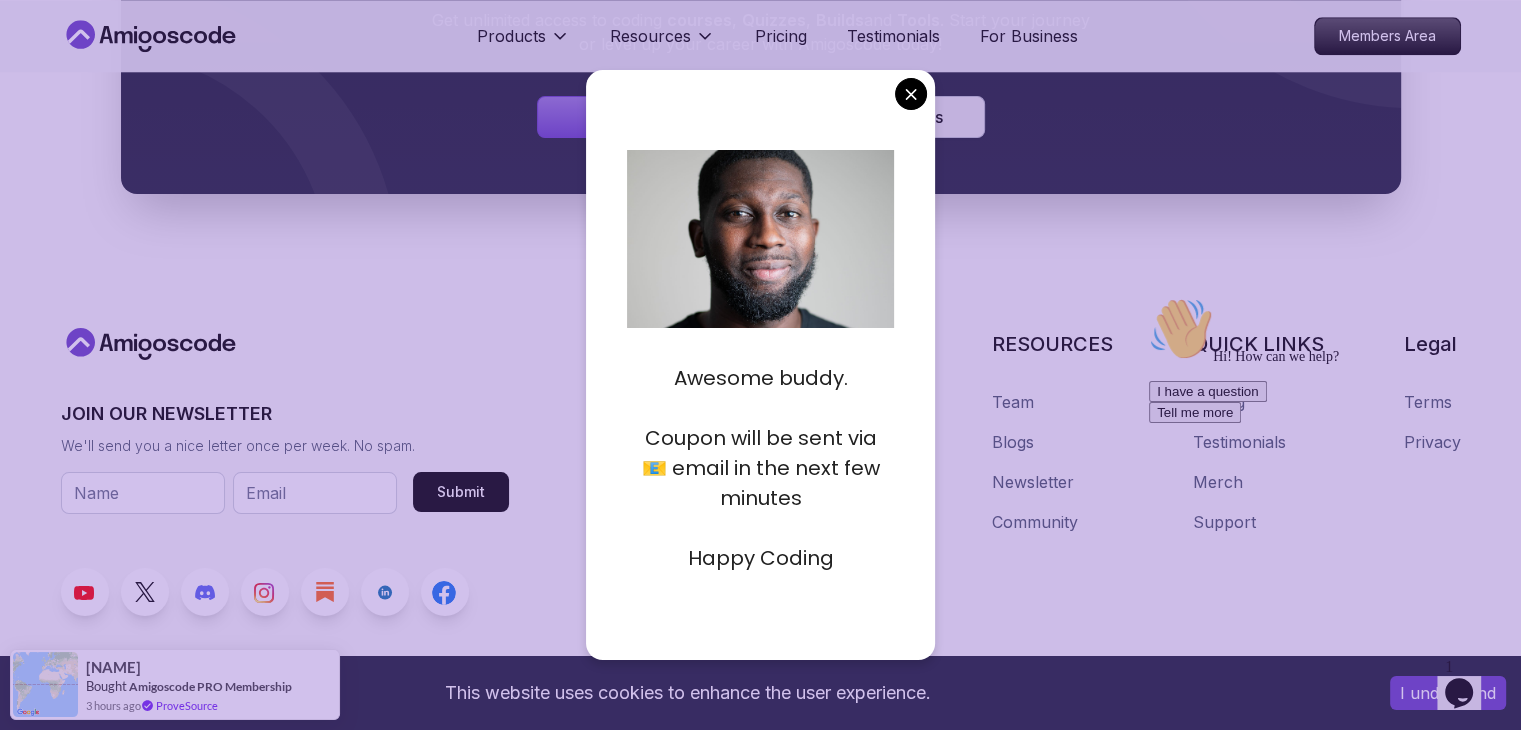 click on "cloud computing, networking, and DevOps" at bounding box center (760, -647) 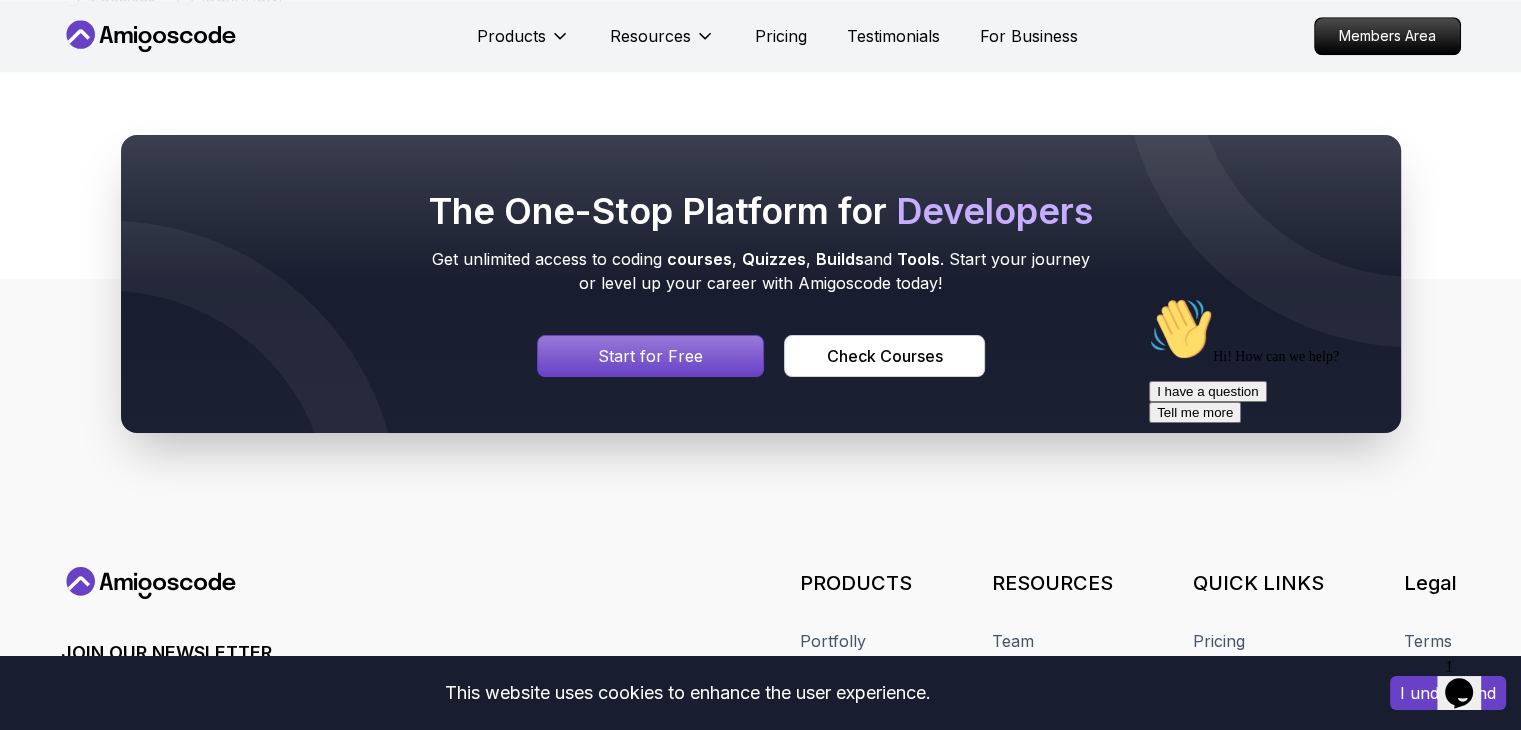 scroll, scrollTop: 1889, scrollLeft: 0, axis: vertical 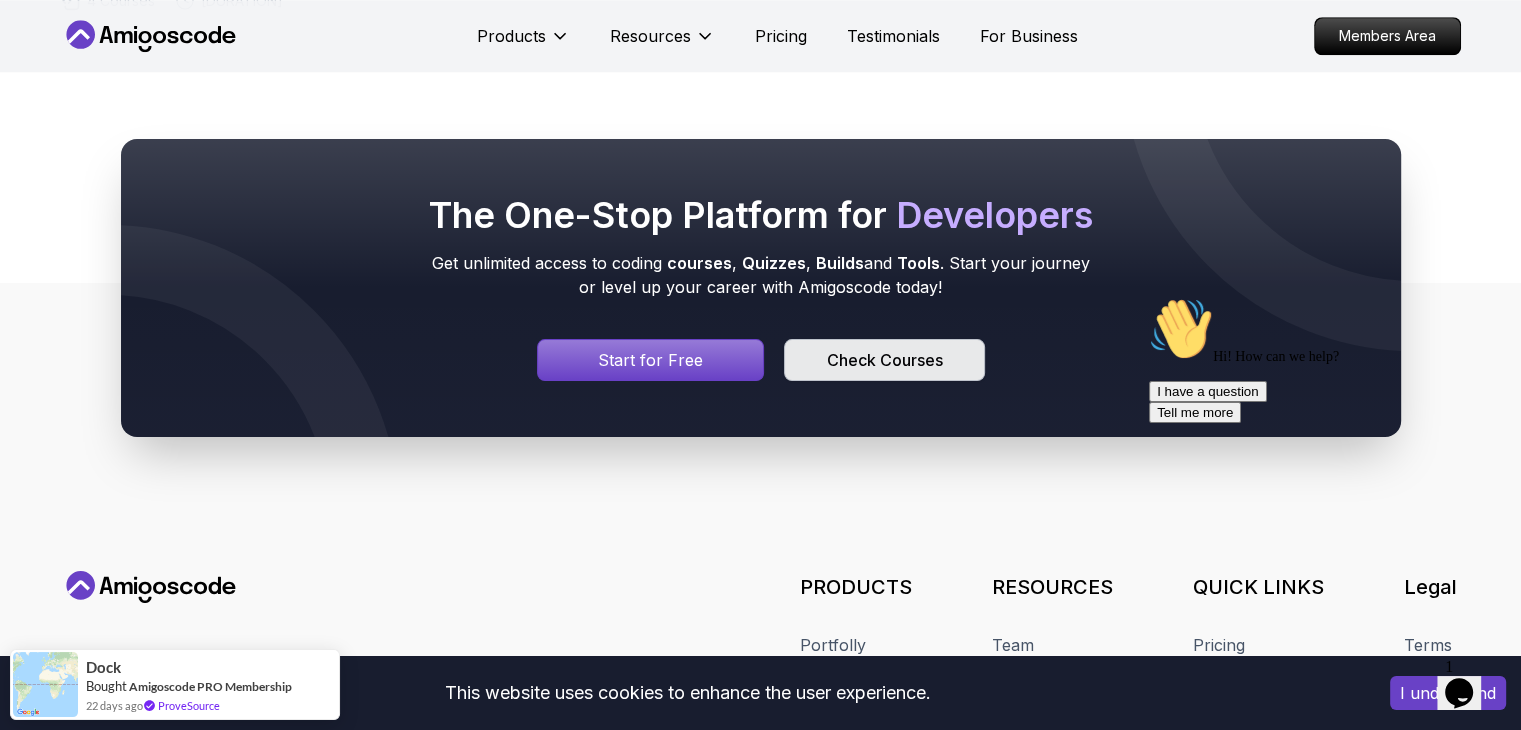 click on "Check Courses" at bounding box center (884, 360) 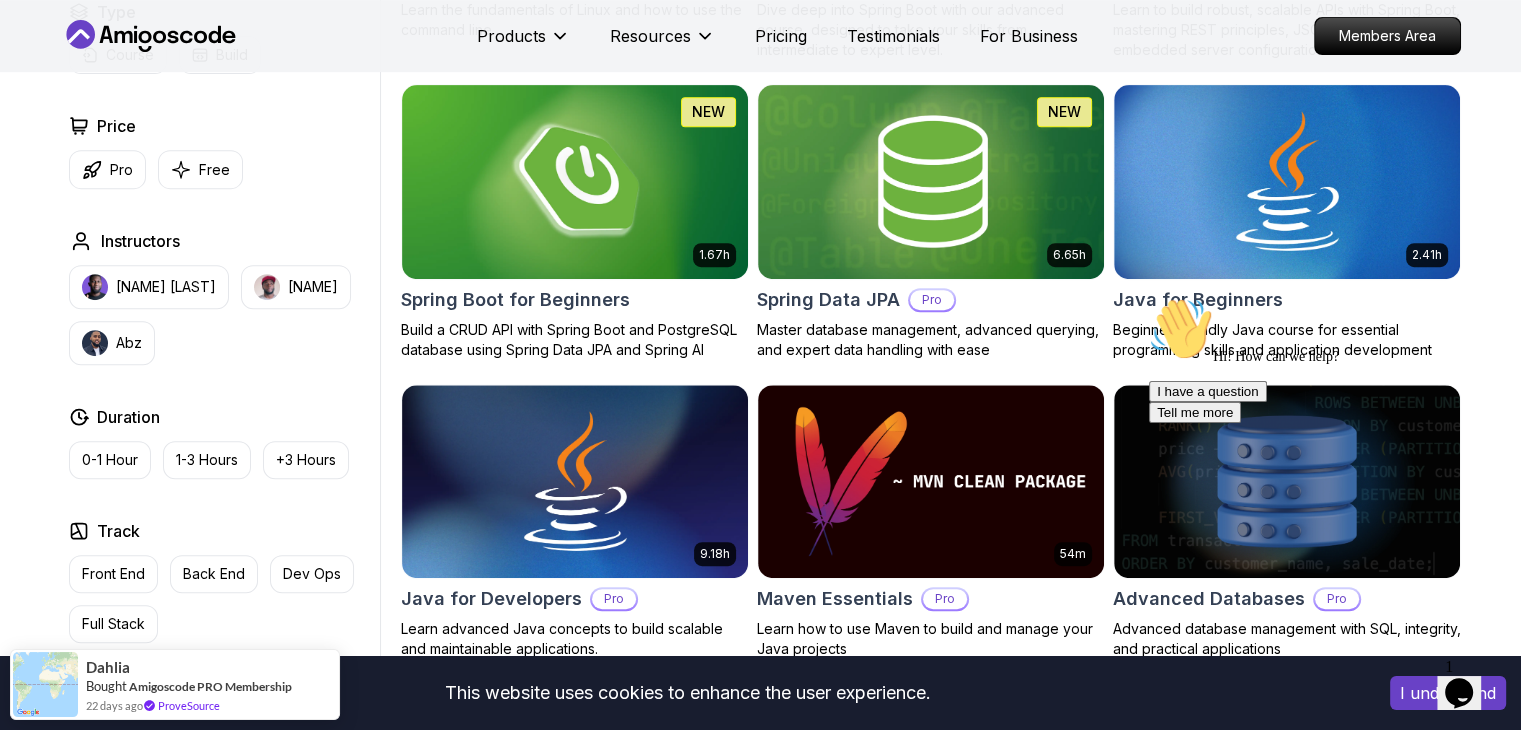 scroll, scrollTop: 859, scrollLeft: 0, axis: vertical 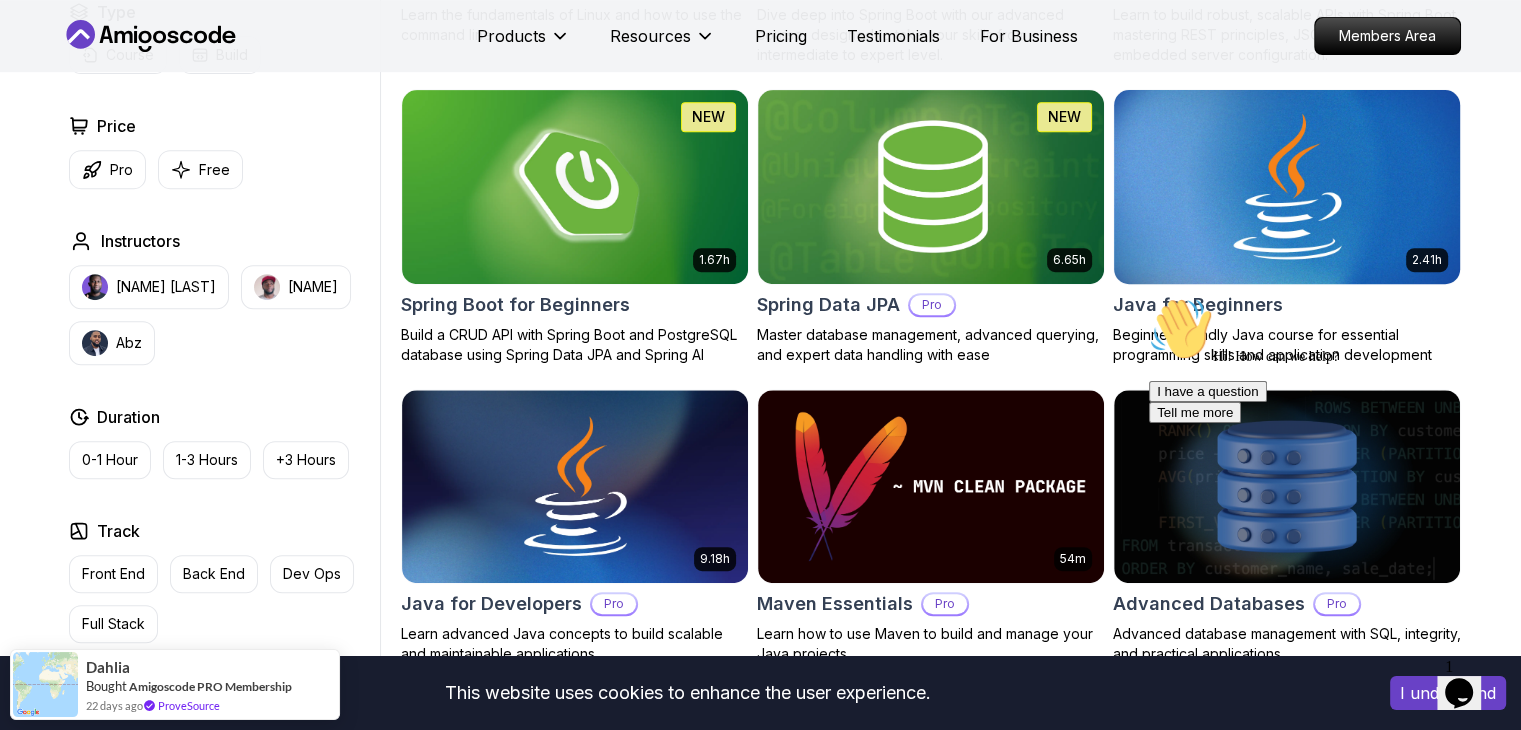 click at bounding box center (1286, 186) 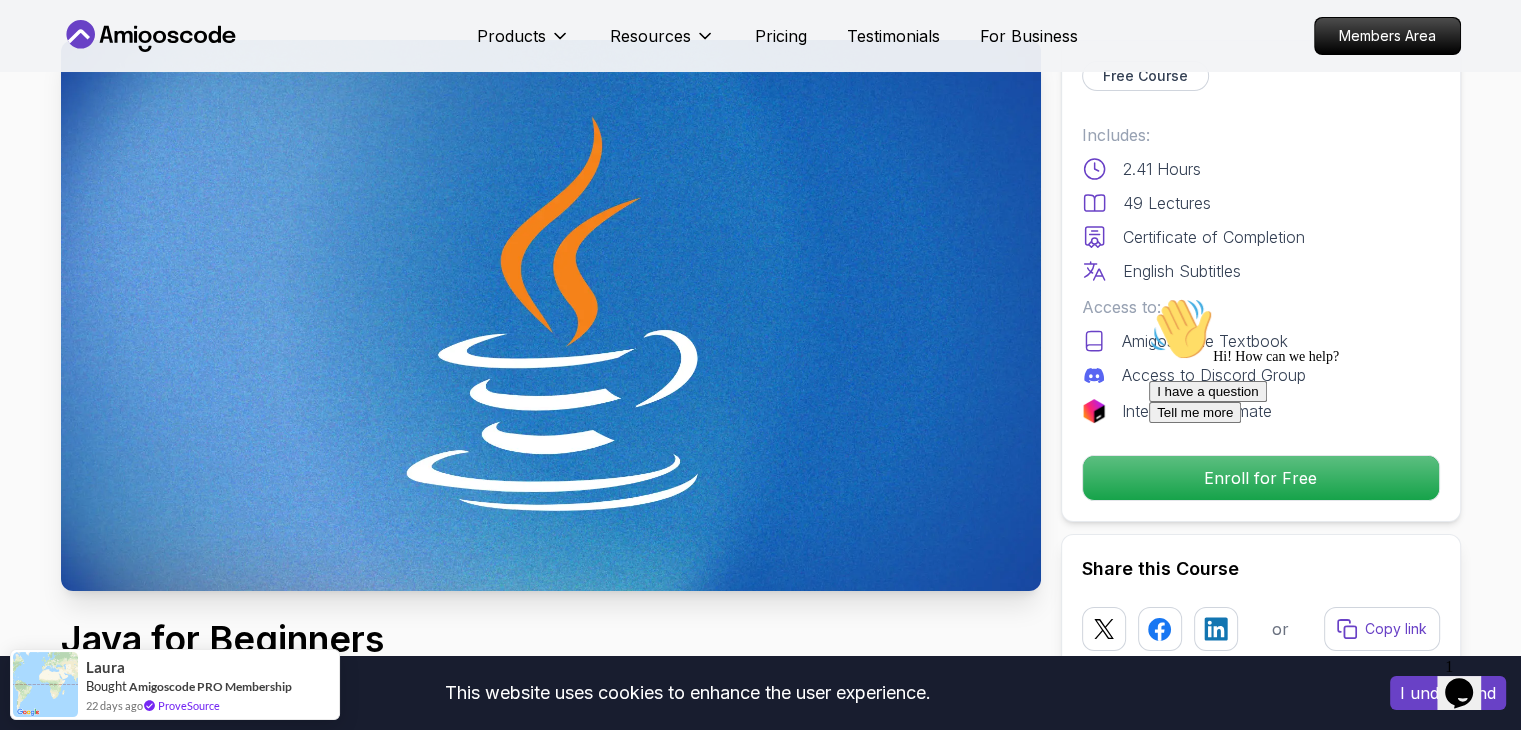 scroll, scrollTop: 0, scrollLeft: 0, axis: both 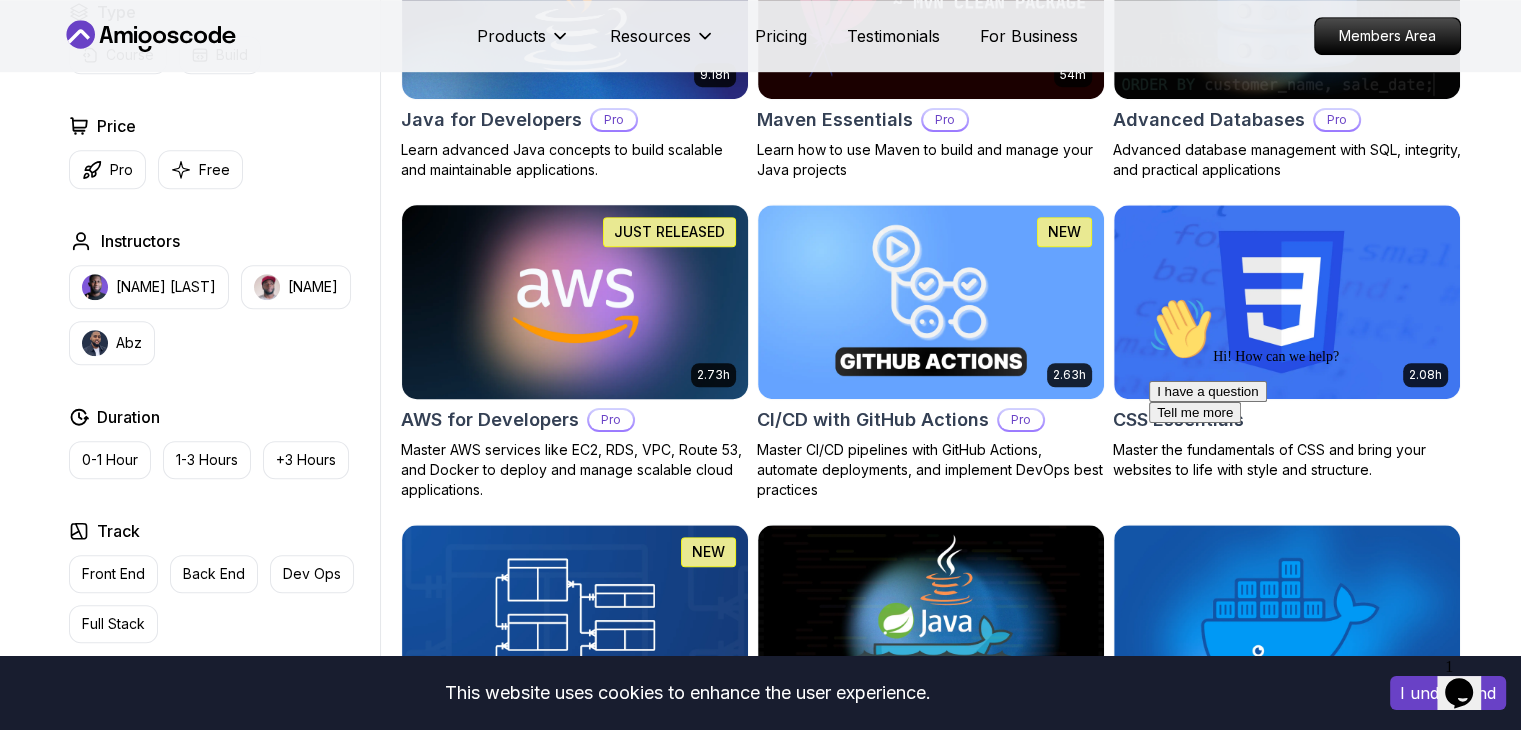 click at bounding box center [574, 301] 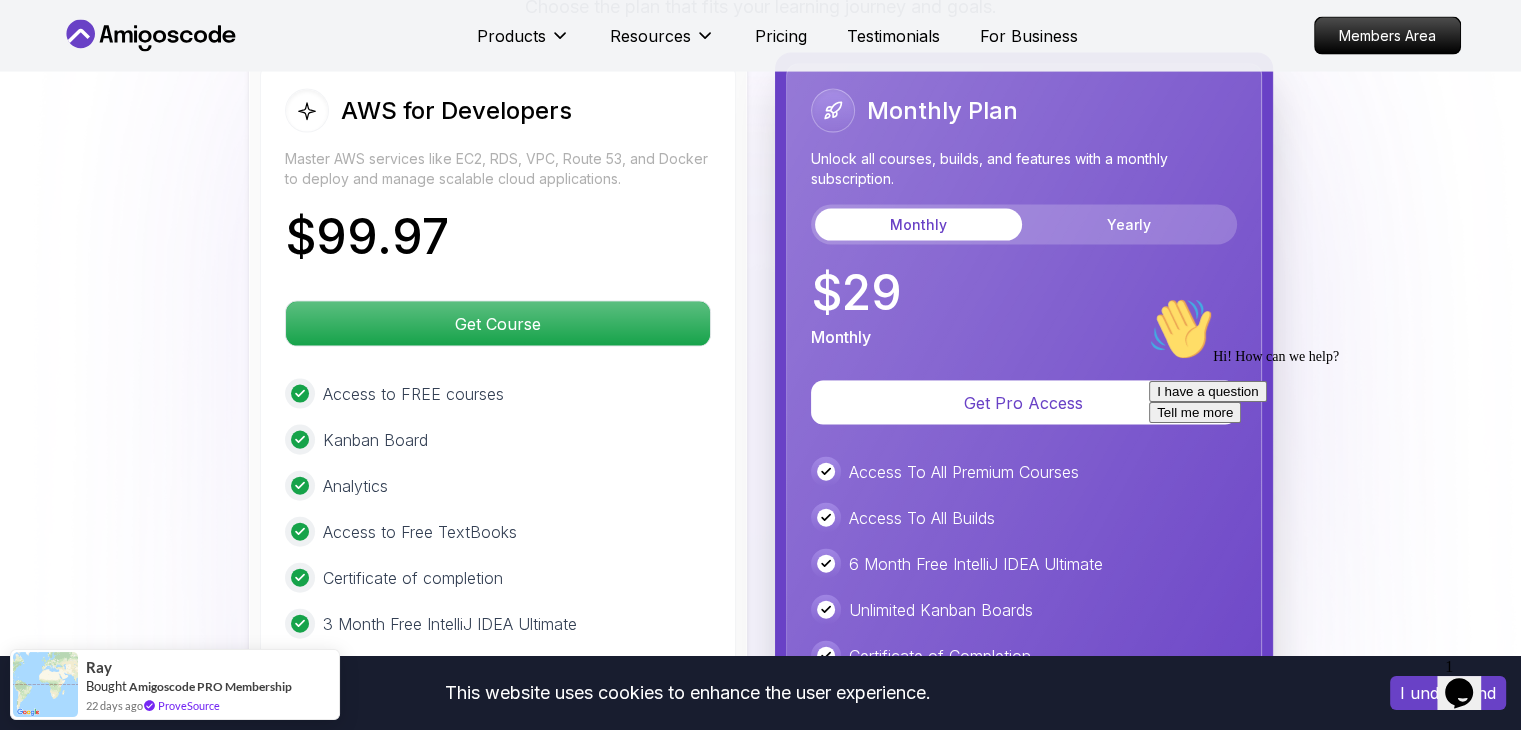 scroll, scrollTop: 4312, scrollLeft: 0, axis: vertical 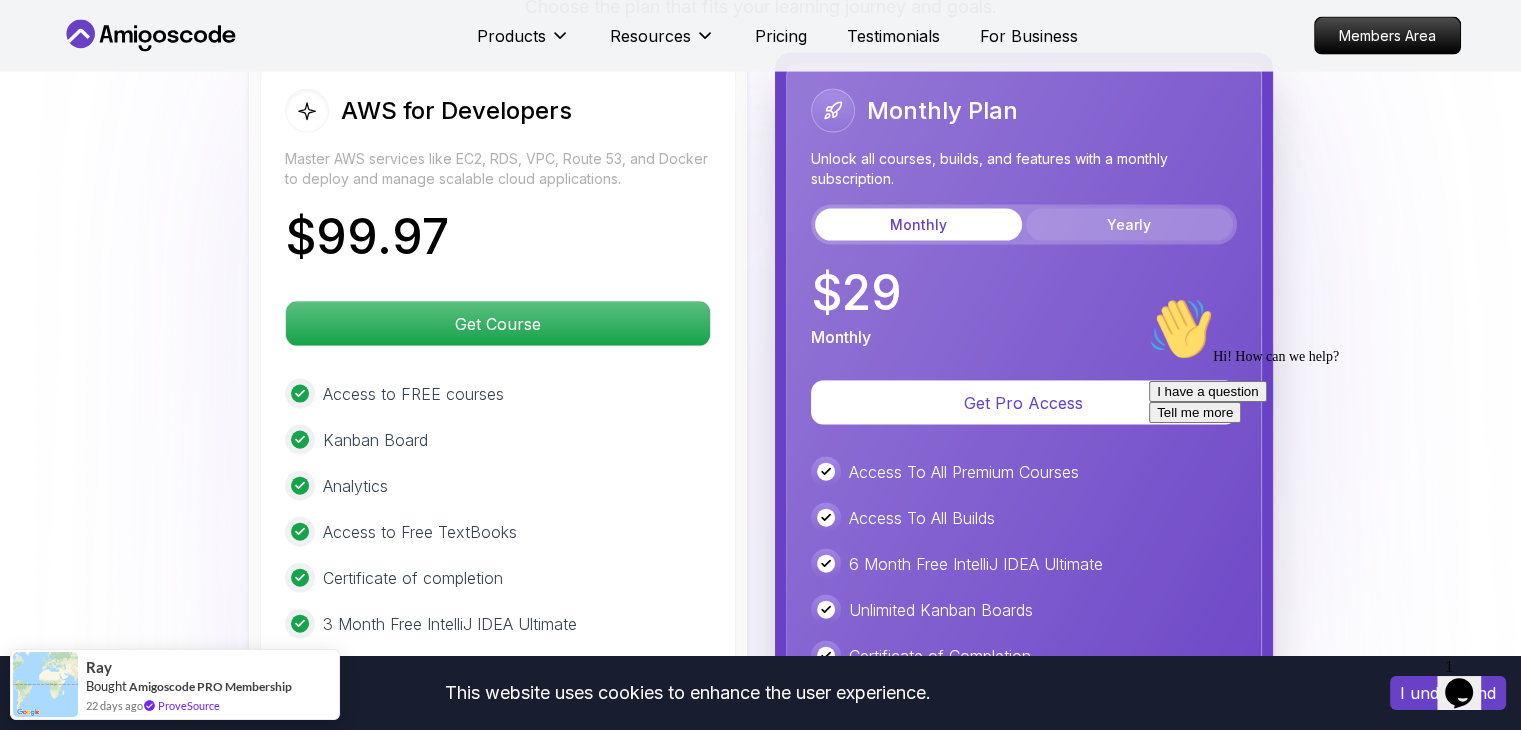 click on "Yearly" at bounding box center (1129, 225) 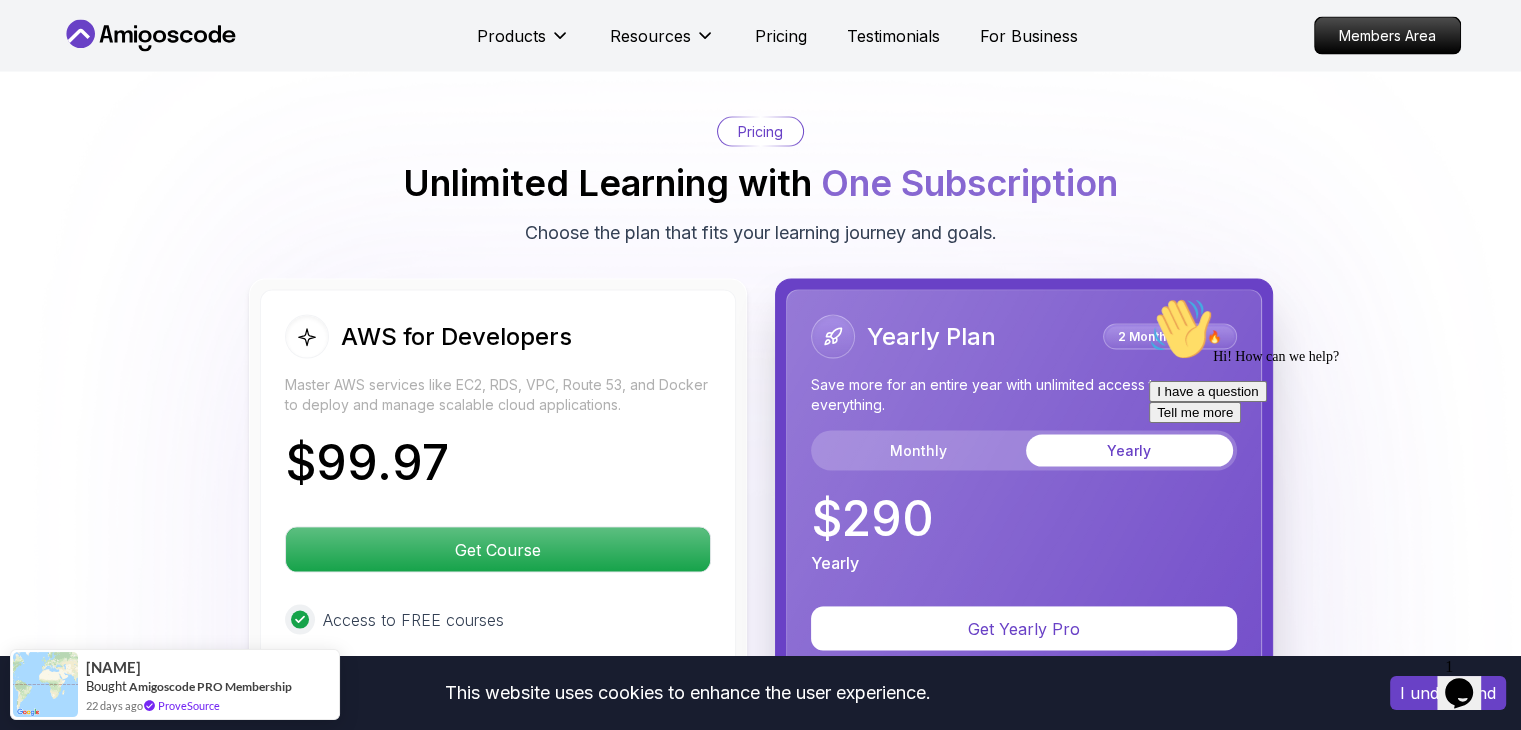 scroll, scrollTop: 4084, scrollLeft: 0, axis: vertical 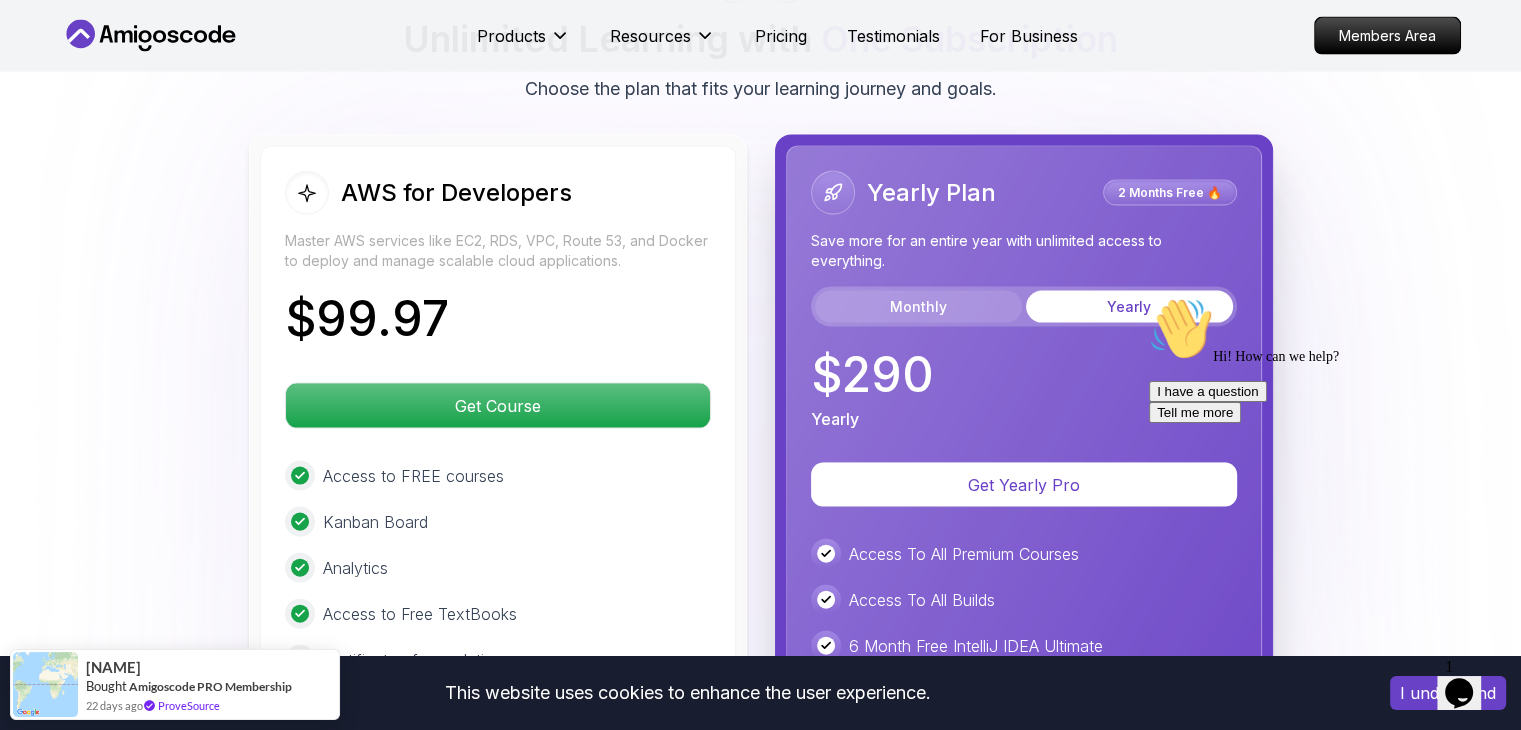 click on "Monthly" at bounding box center [918, 307] 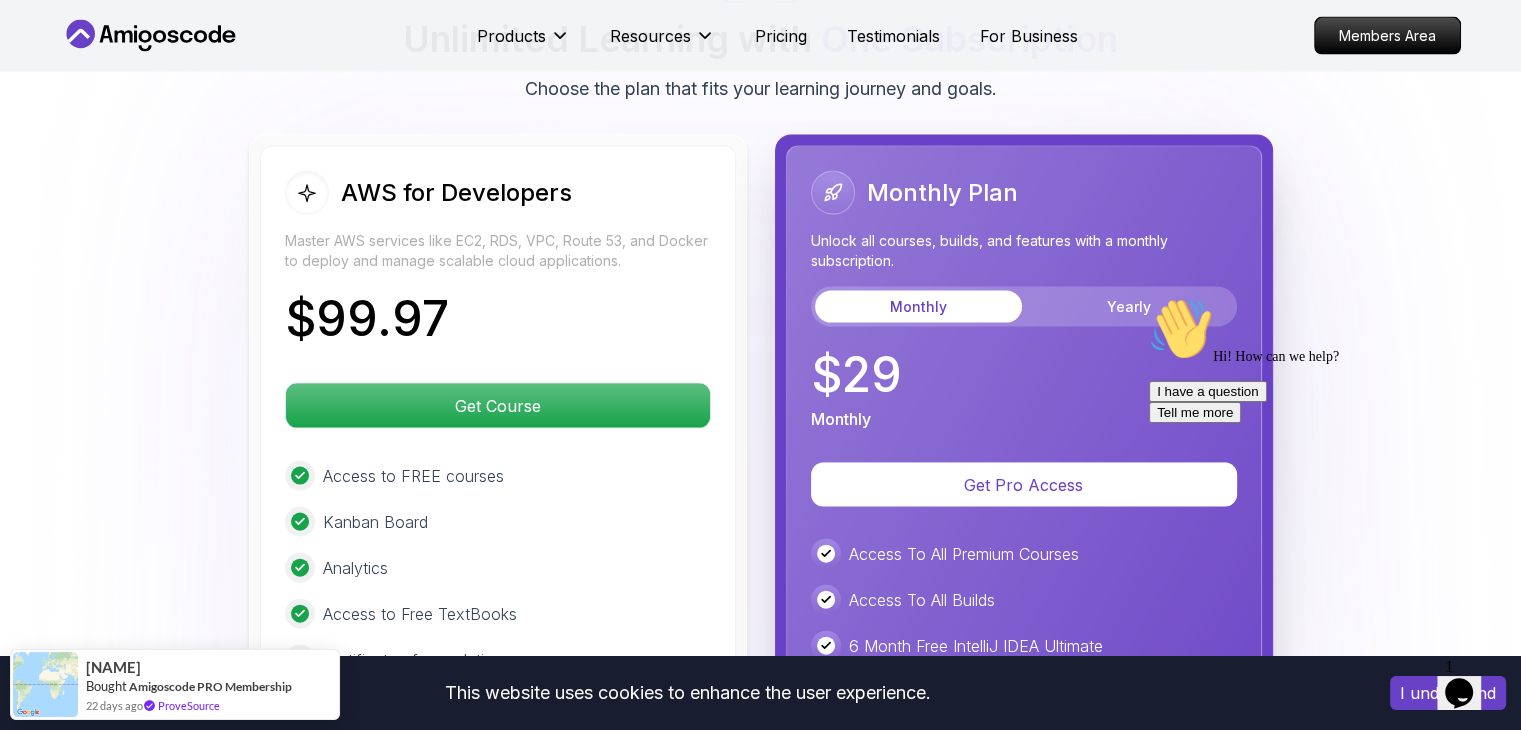 scroll, scrollTop: 4336, scrollLeft: 0, axis: vertical 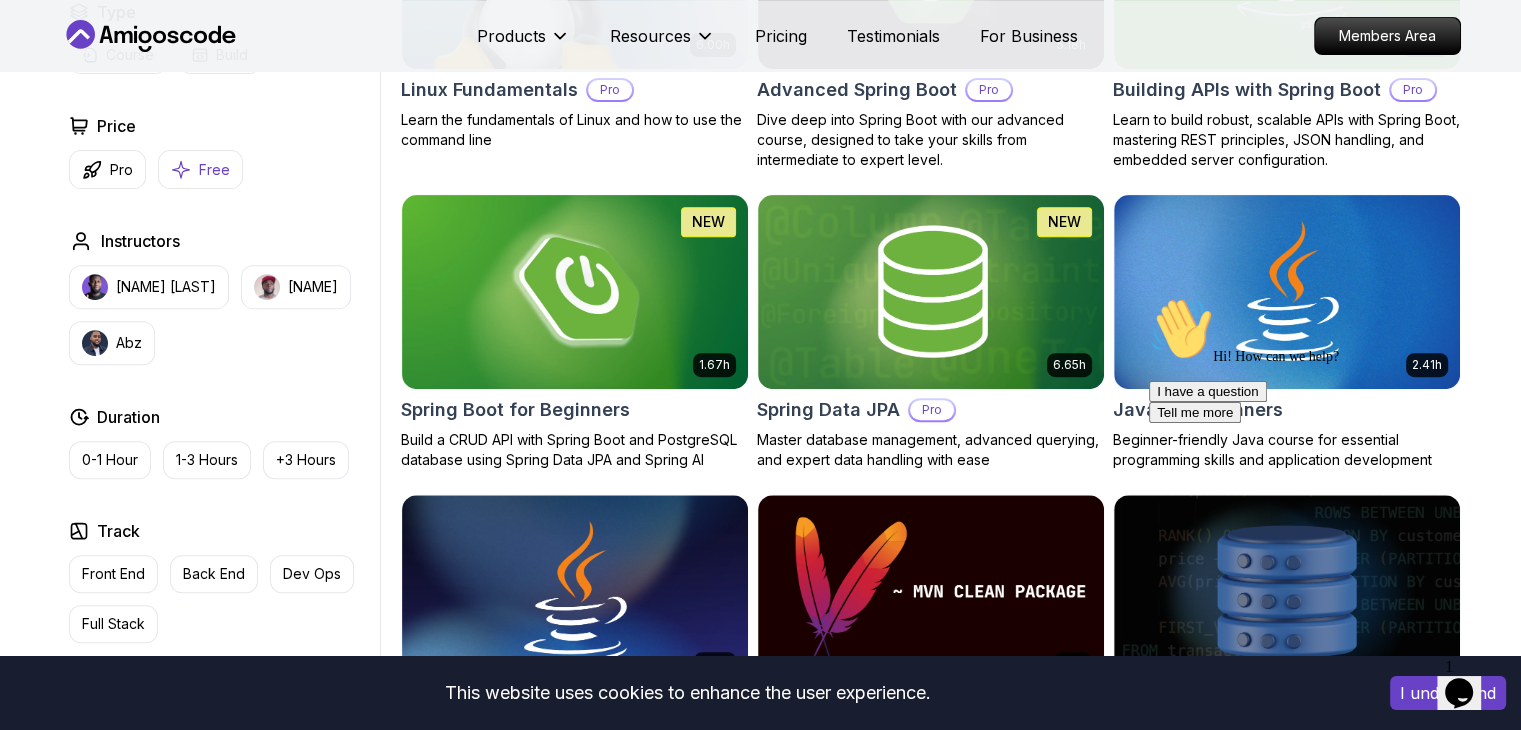 click on "Free" at bounding box center [214, 170] 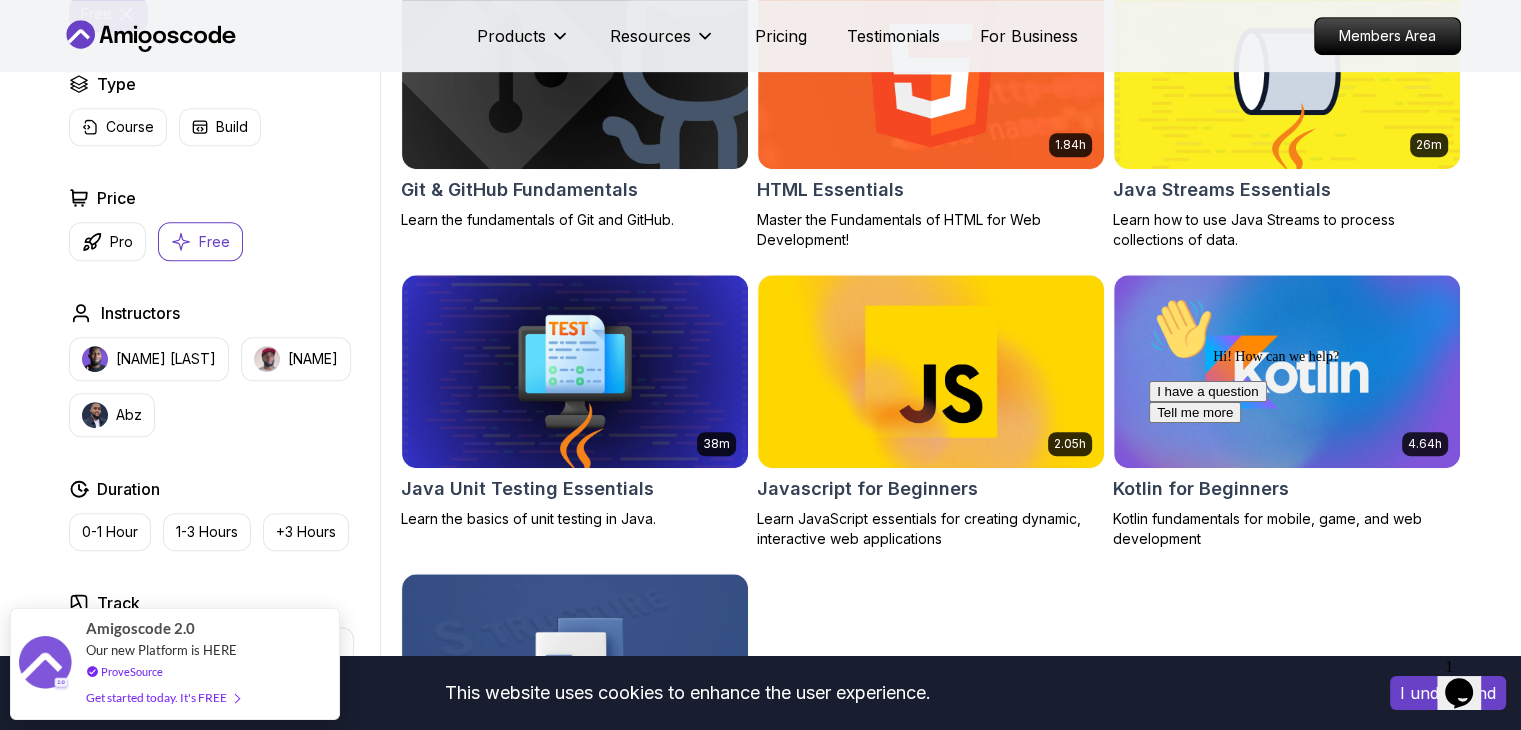 scroll, scrollTop: 1296, scrollLeft: 0, axis: vertical 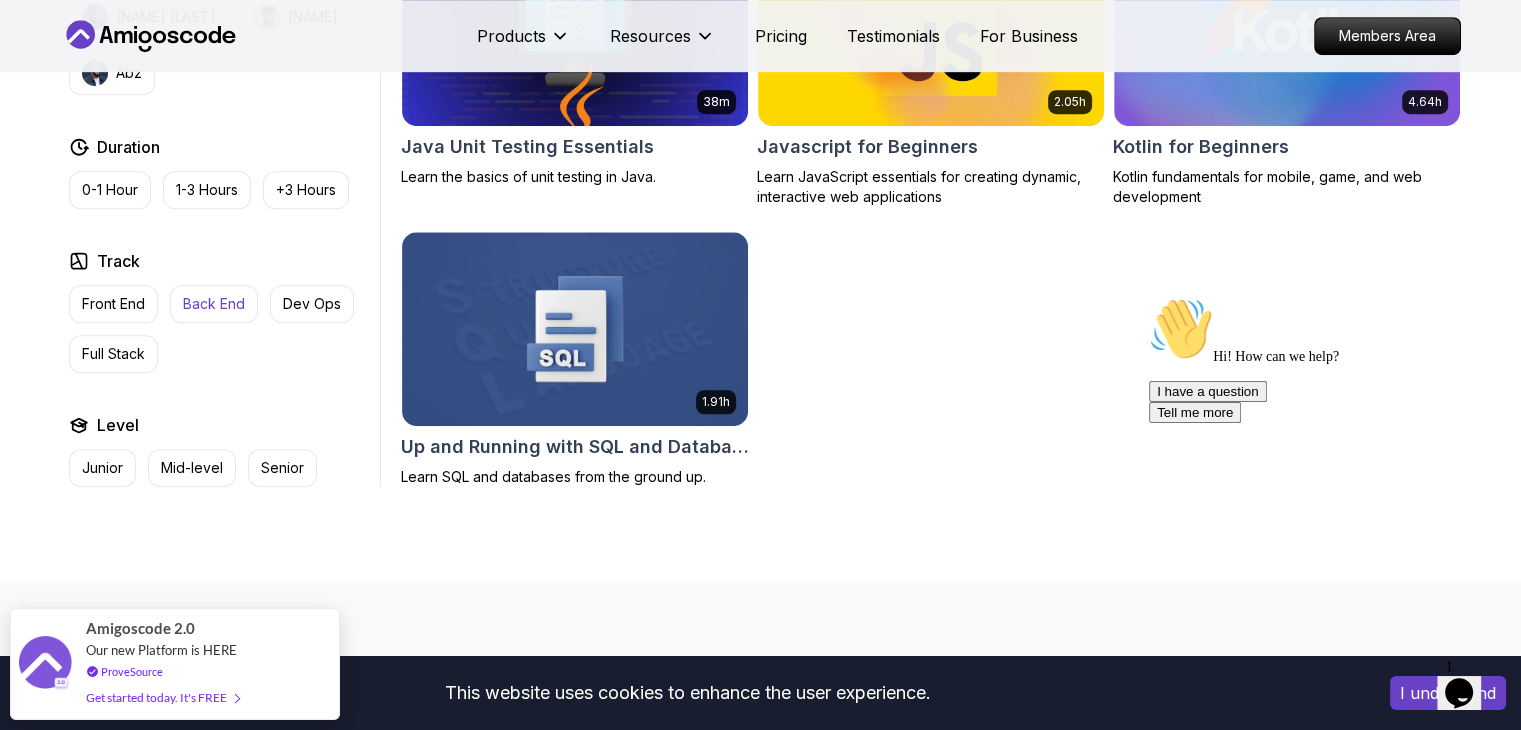 click on "Back End" at bounding box center (214, 304) 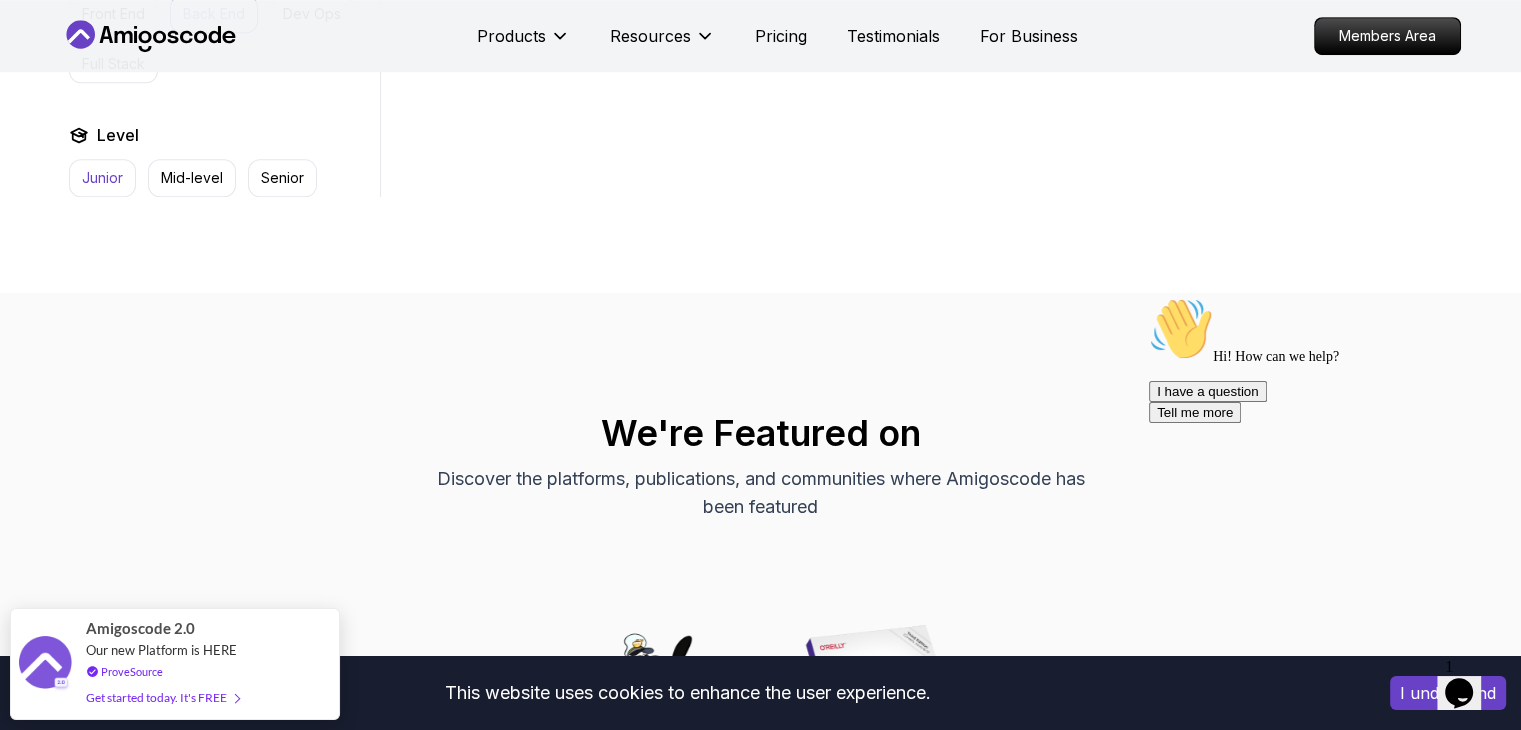 click on "Junior" at bounding box center (102, 178) 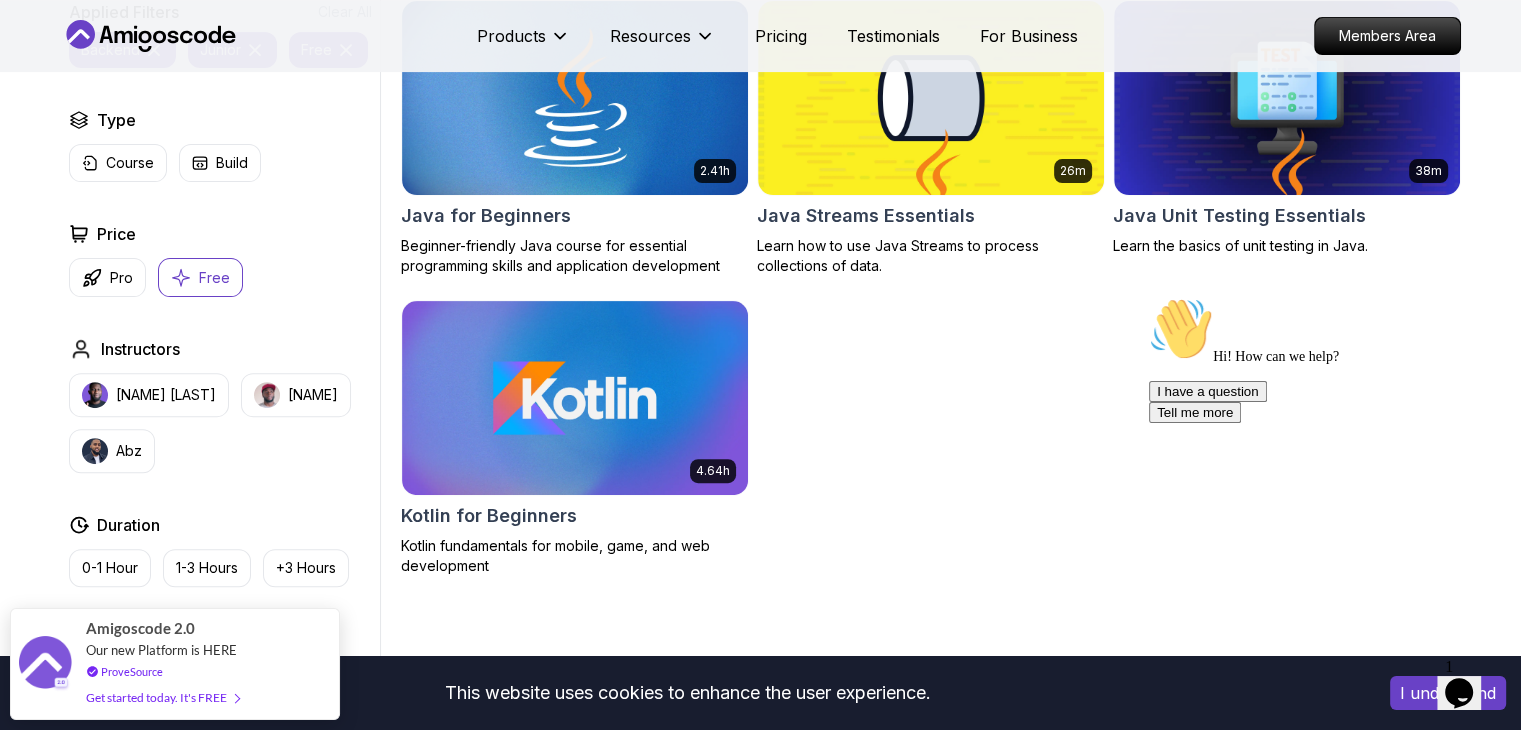 scroll, scrollTop: 627, scrollLeft: 0, axis: vertical 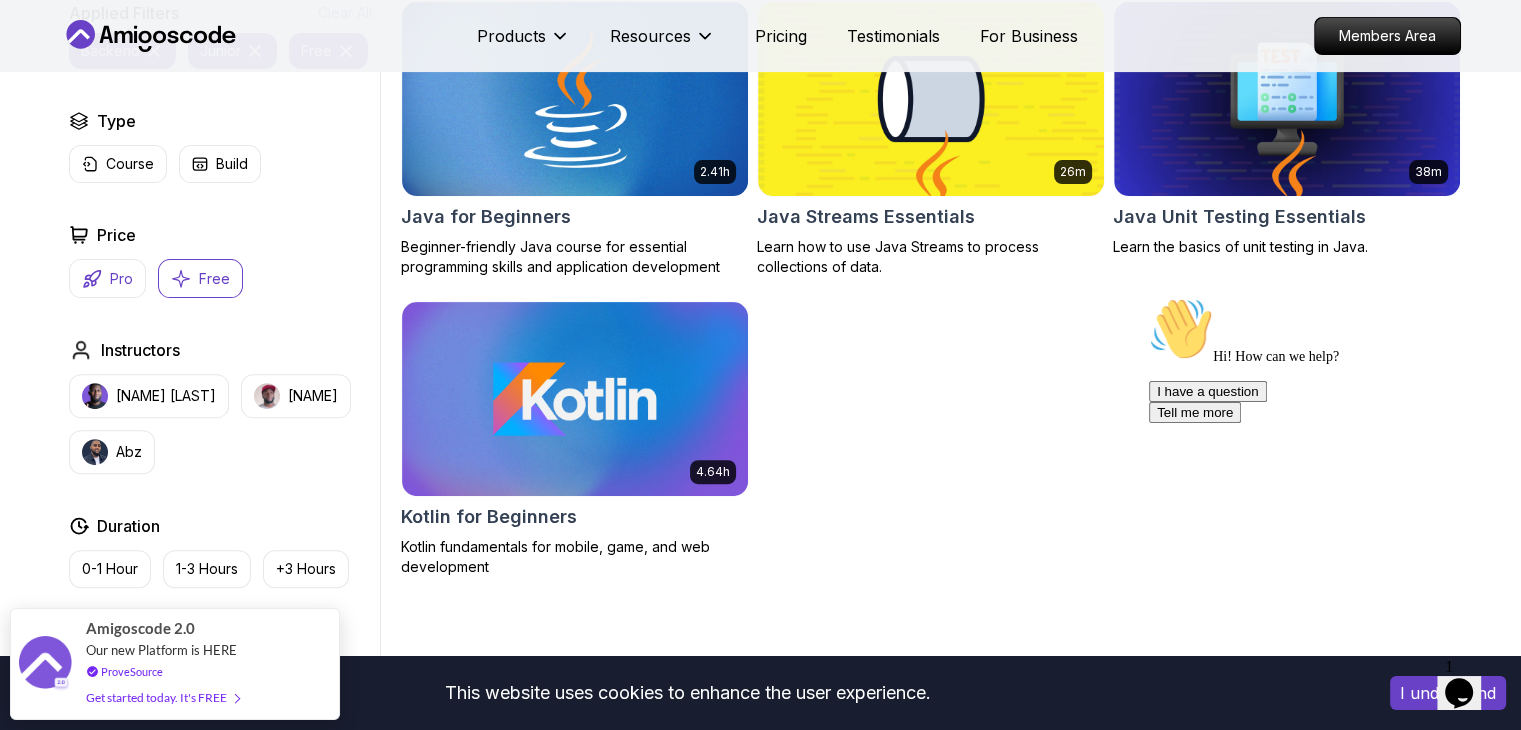 click on "Pro" at bounding box center [121, 279] 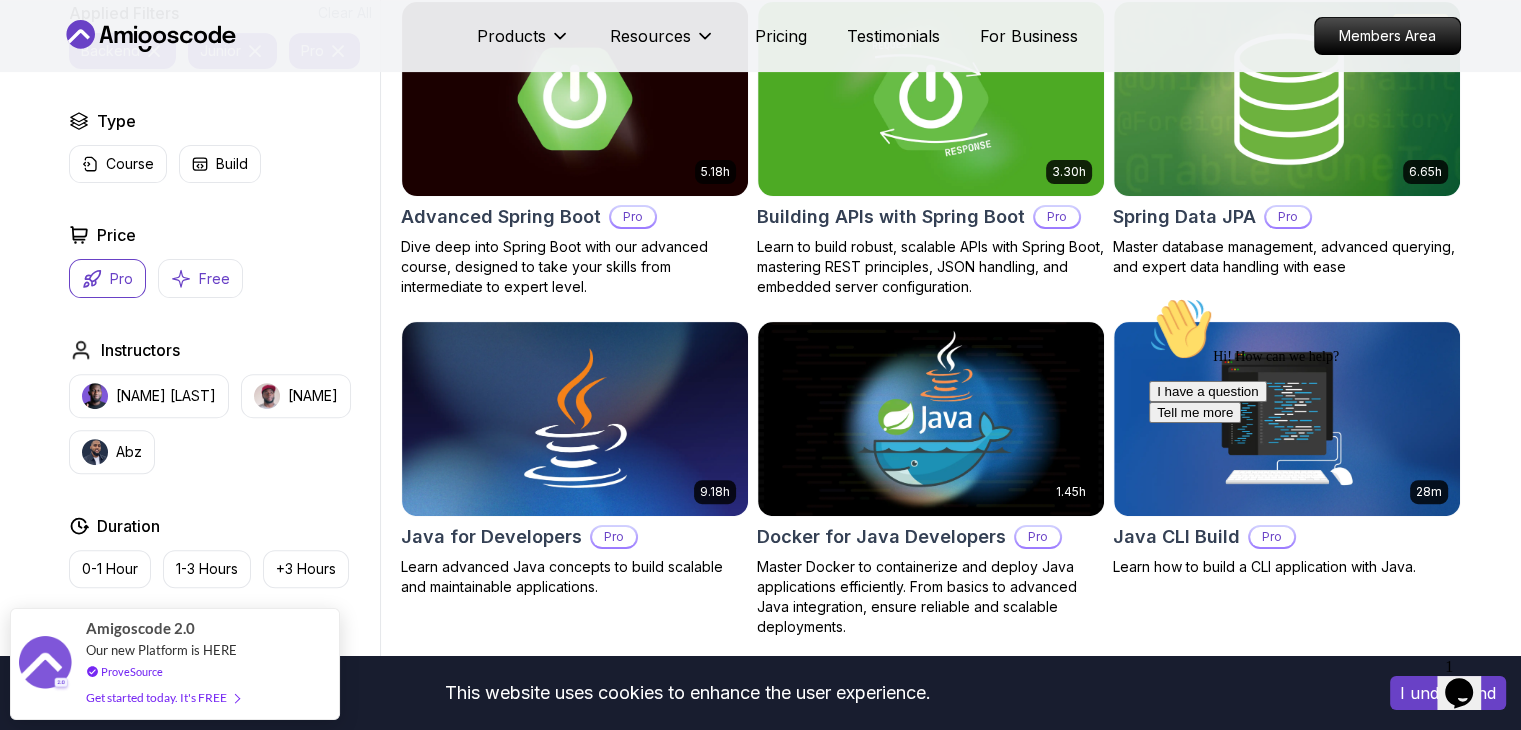click on "Free" at bounding box center (200, 278) 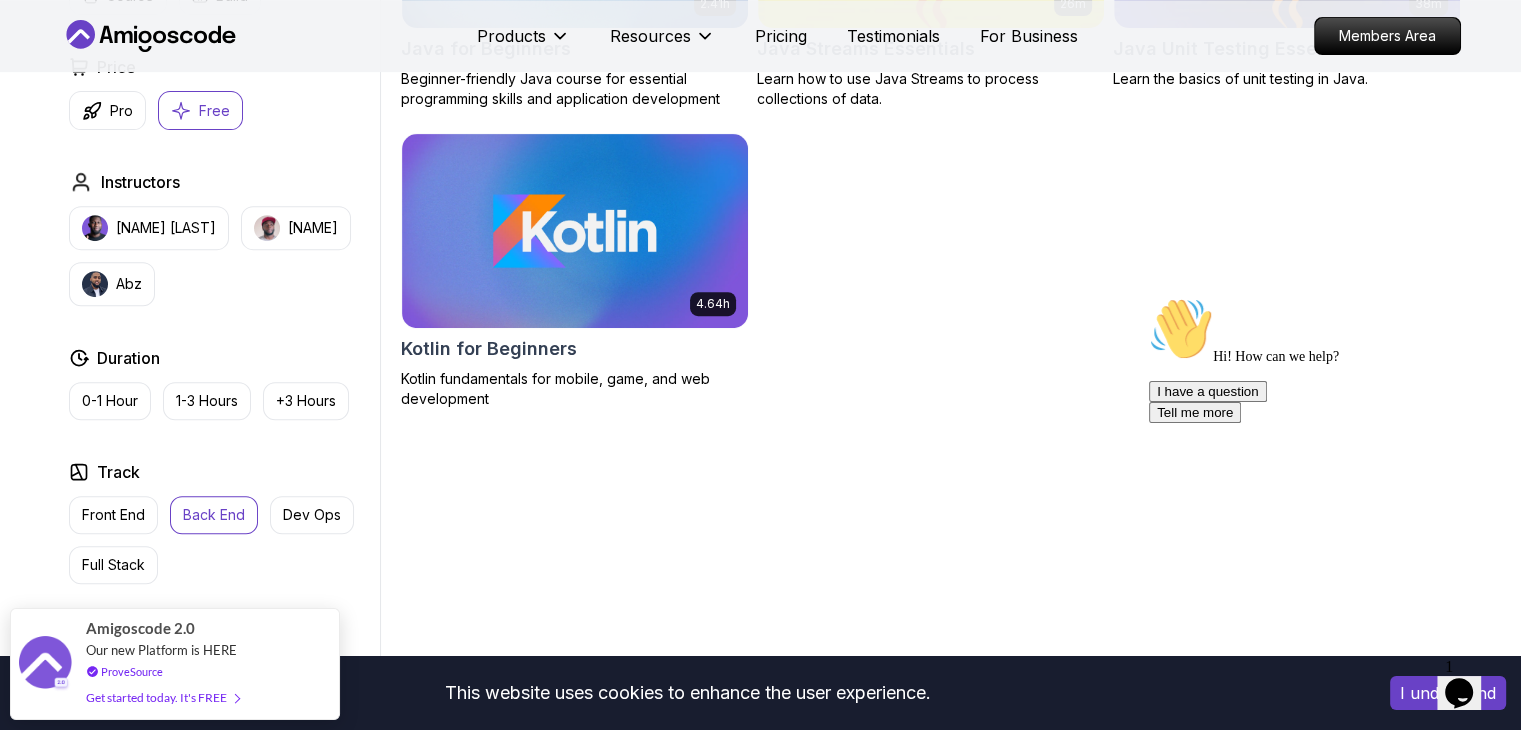 scroll, scrollTop: 896, scrollLeft: 0, axis: vertical 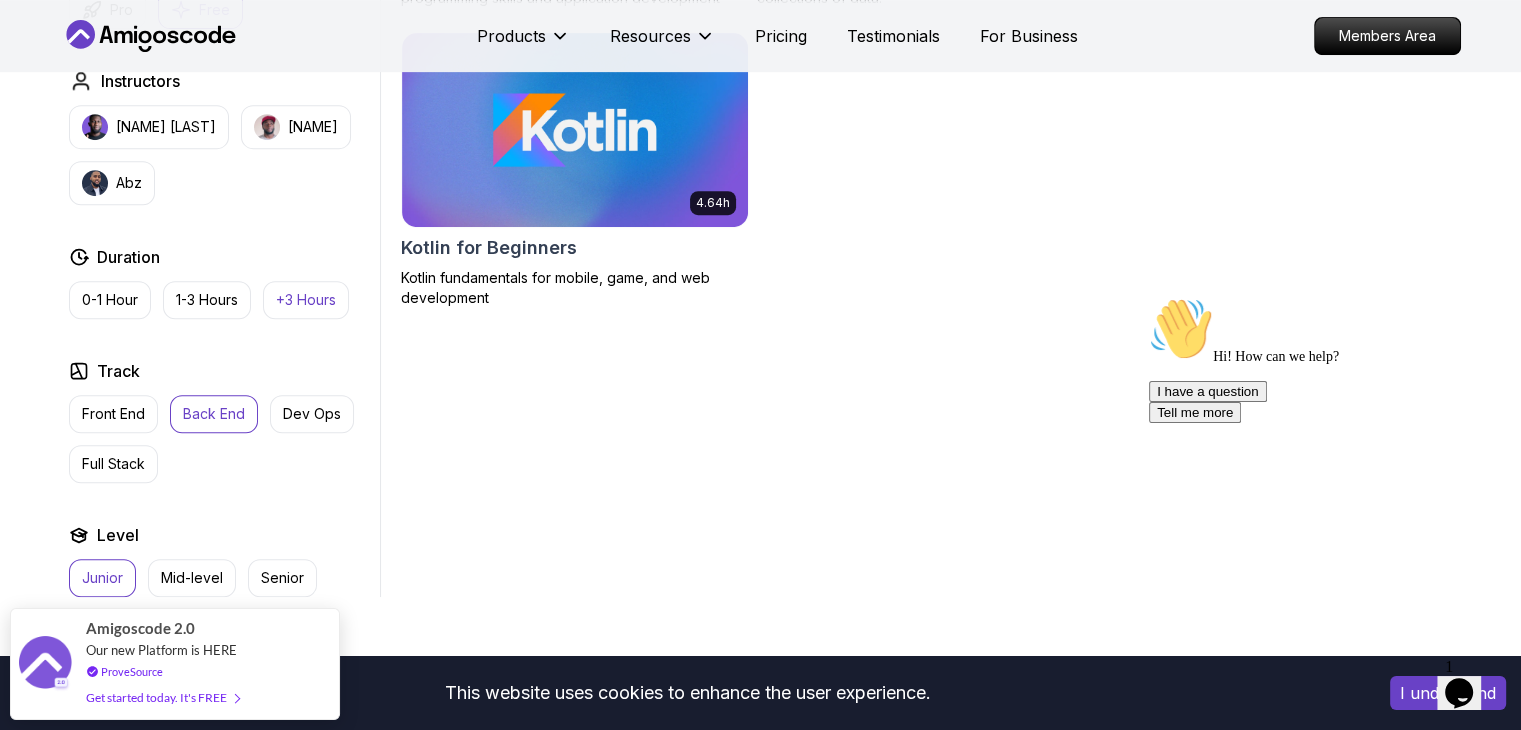 click on "+3 Hours" at bounding box center [306, 300] 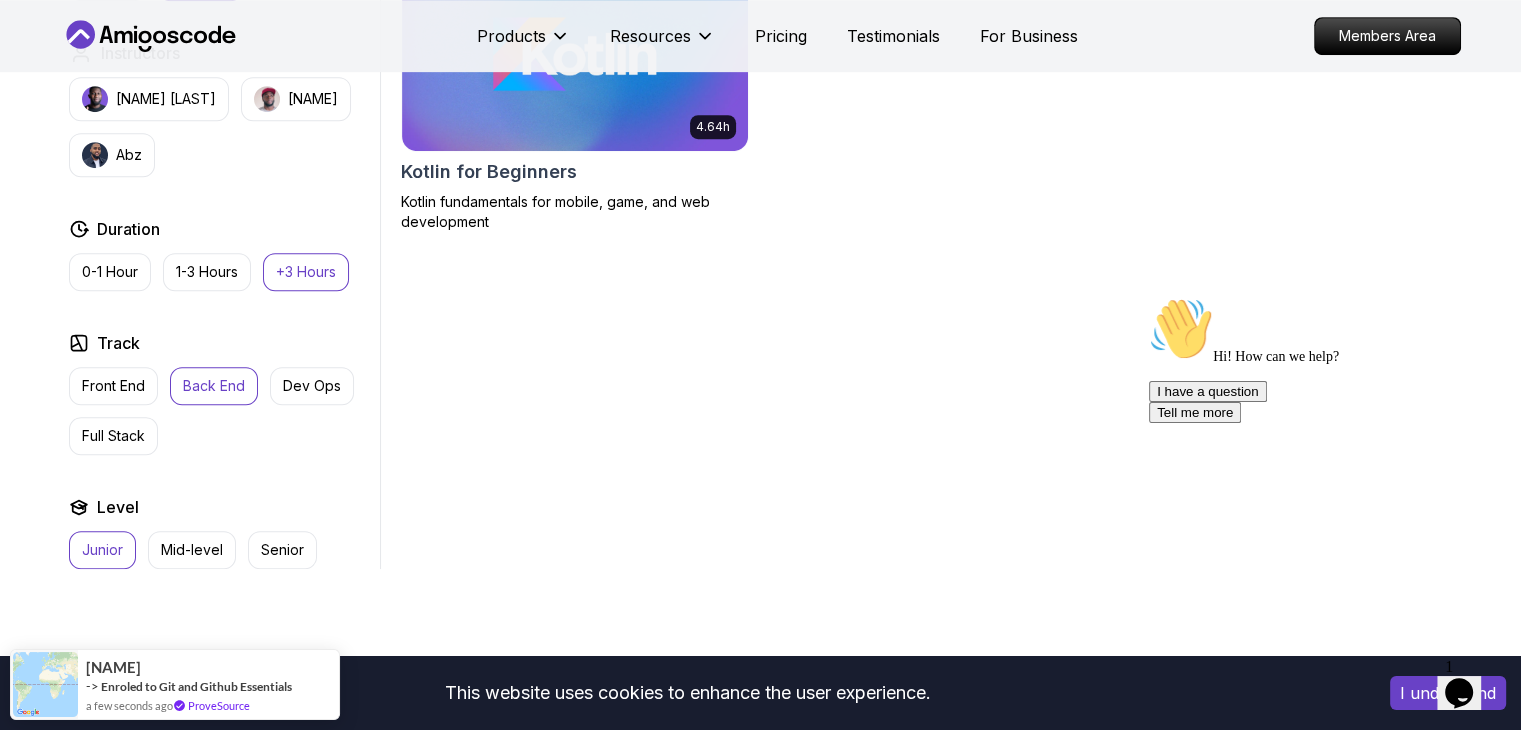 scroll, scrollTop: 979, scrollLeft: 0, axis: vertical 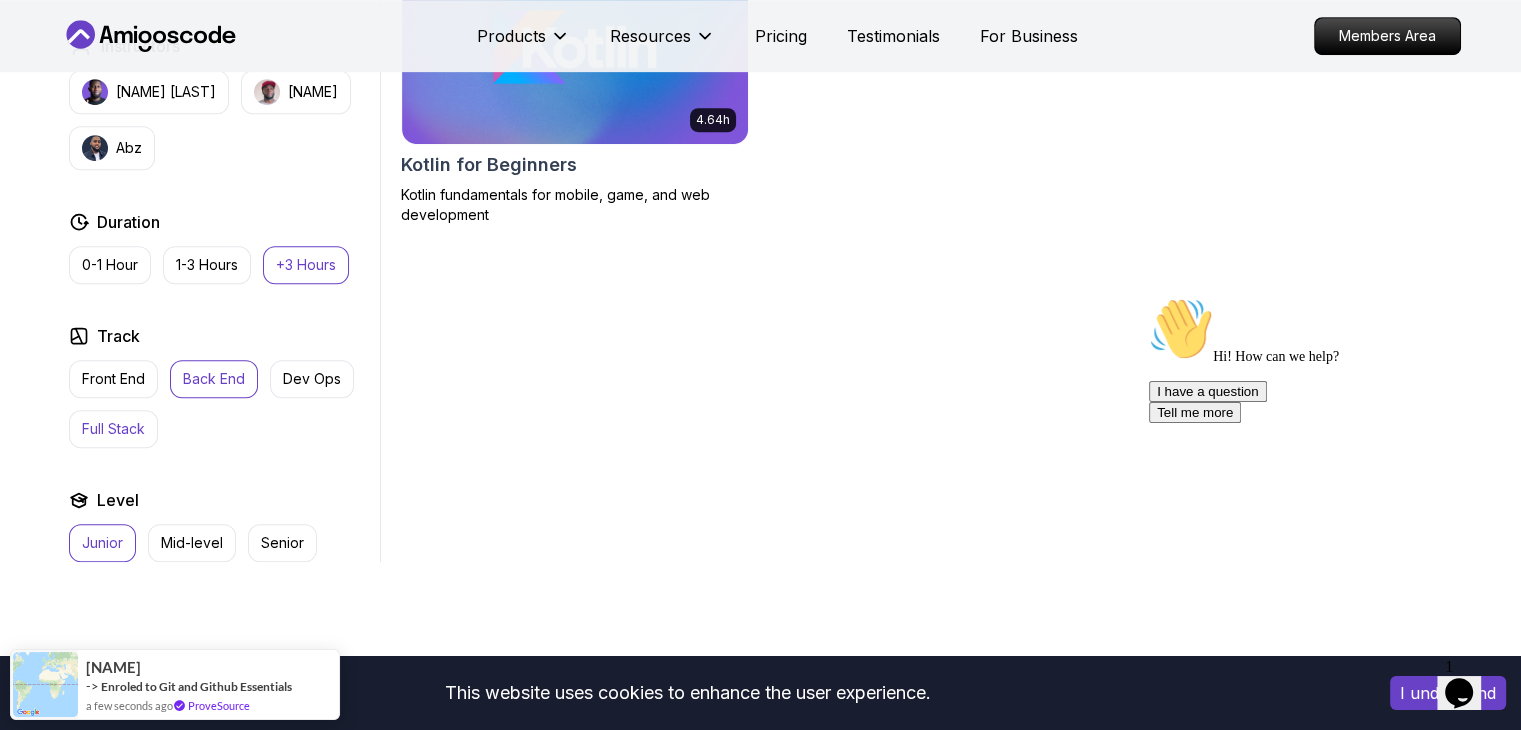 click on "Full Stack" at bounding box center [113, 429] 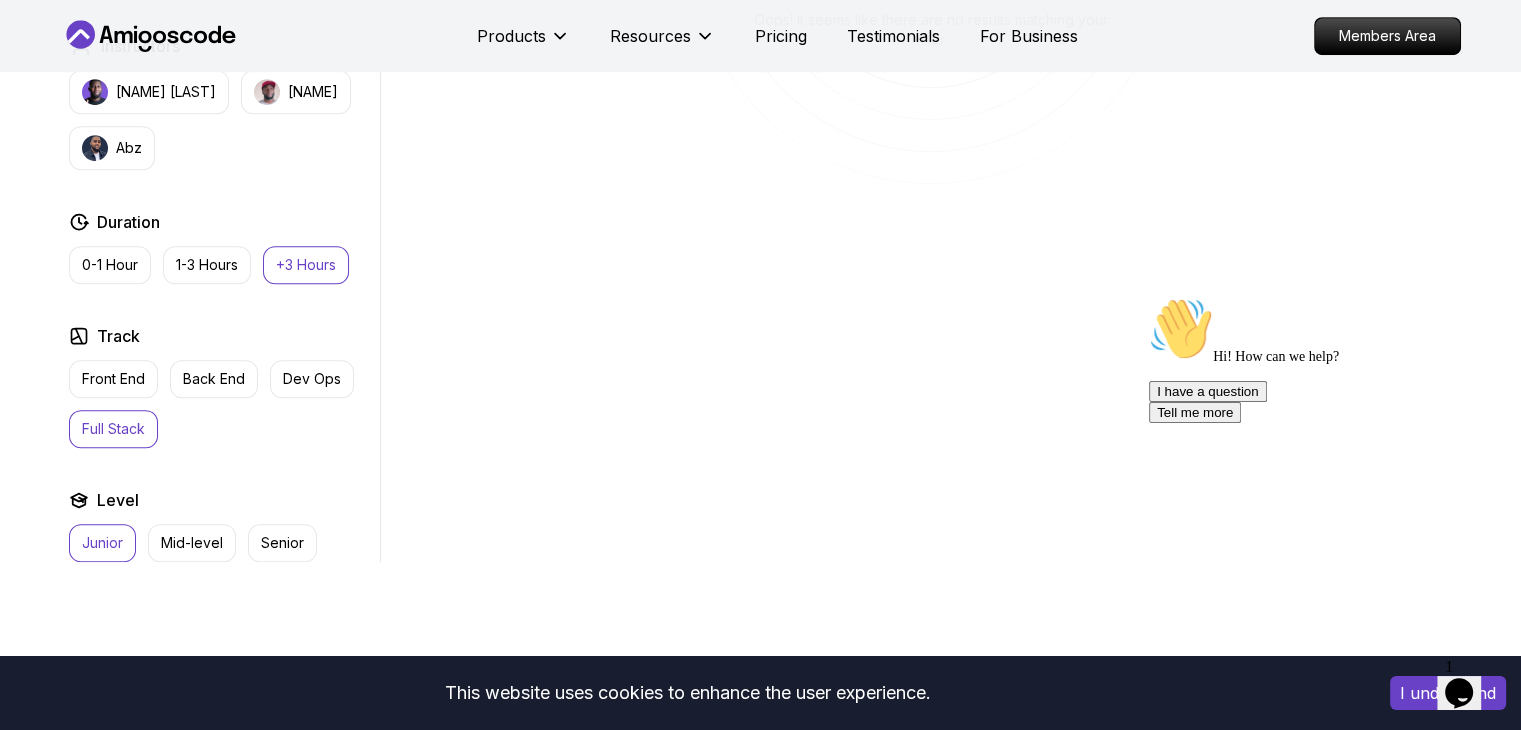 scroll, scrollTop: 1144, scrollLeft: 0, axis: vertical 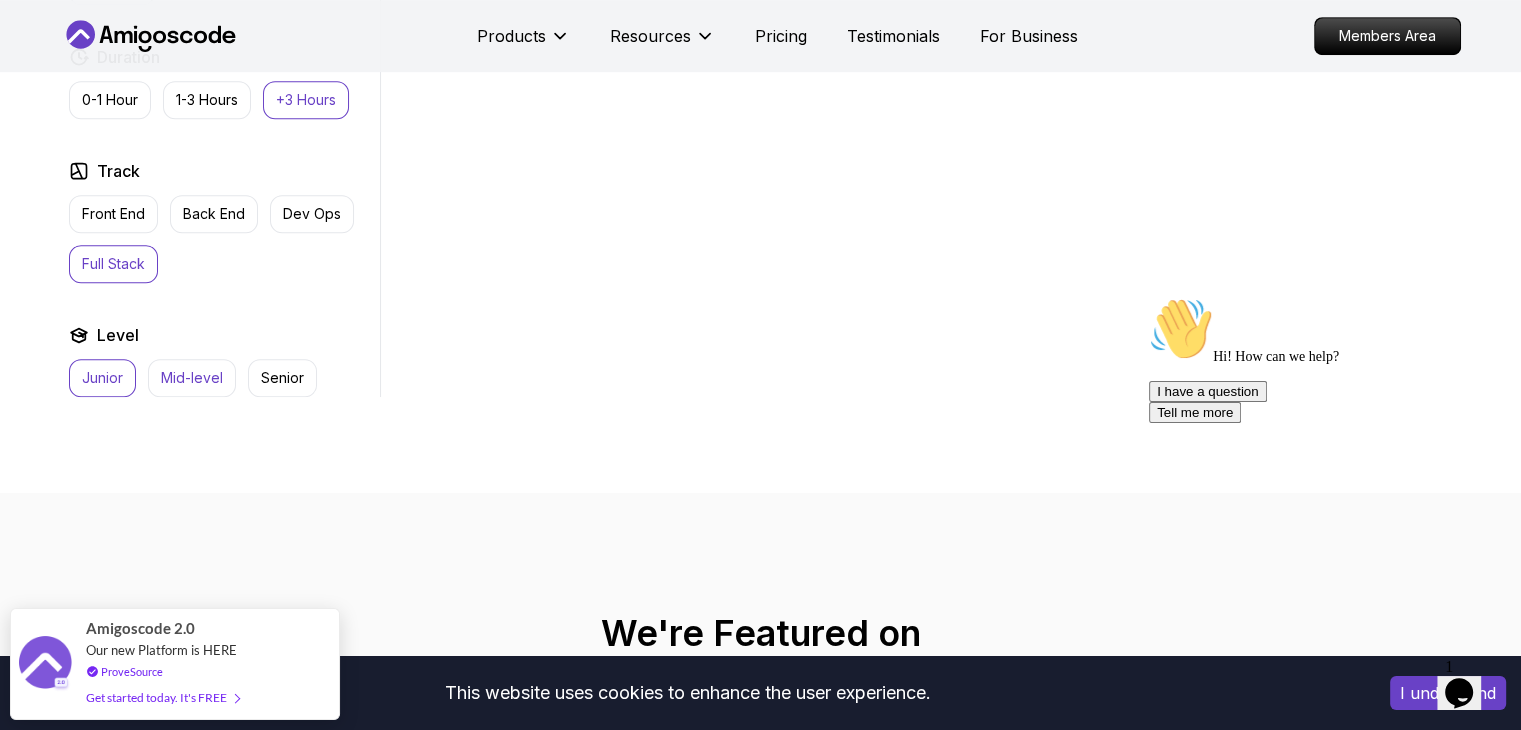 click on "Mid-level" at bounding box center (192, 378) 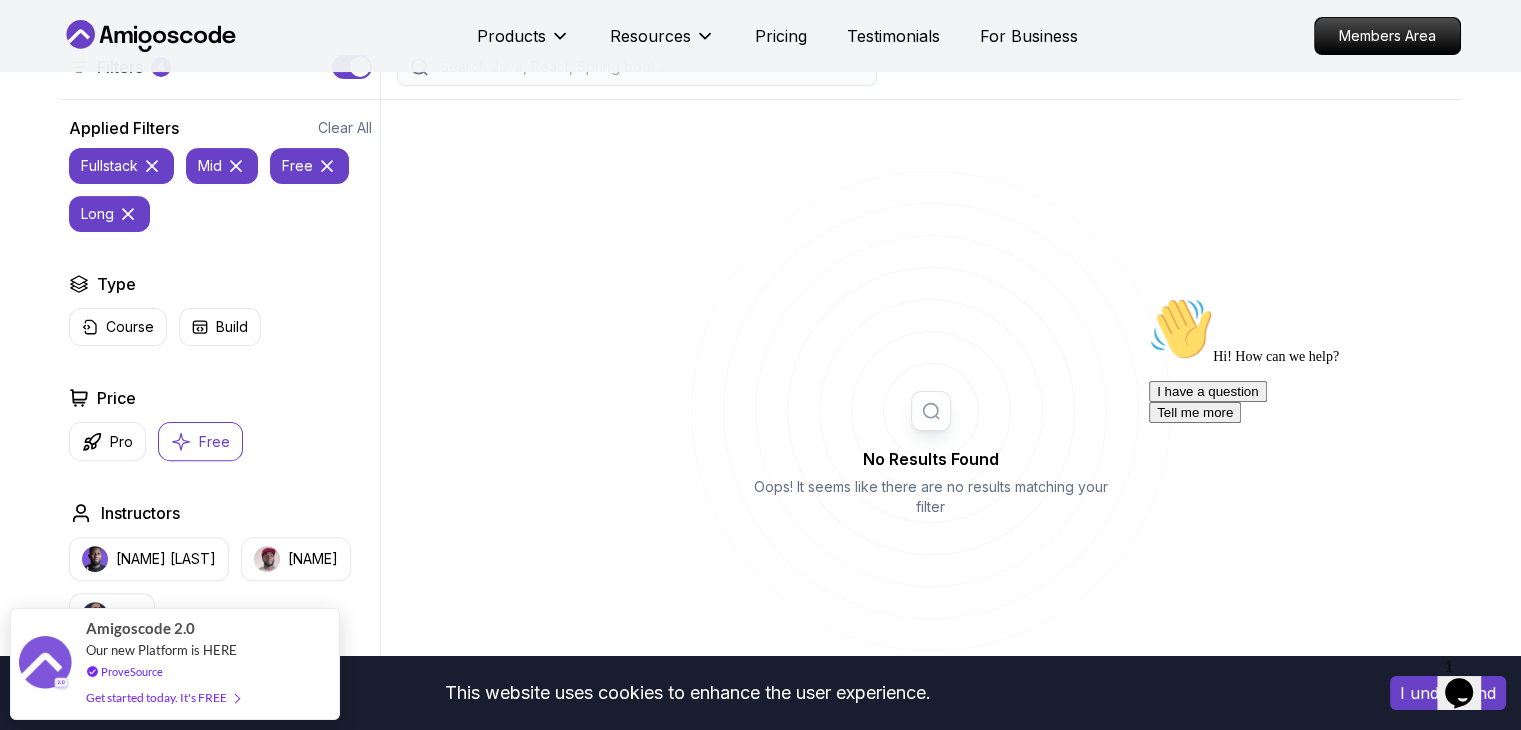scroll, scrollTop: 516, scrollLeft: 0, axis: vertical 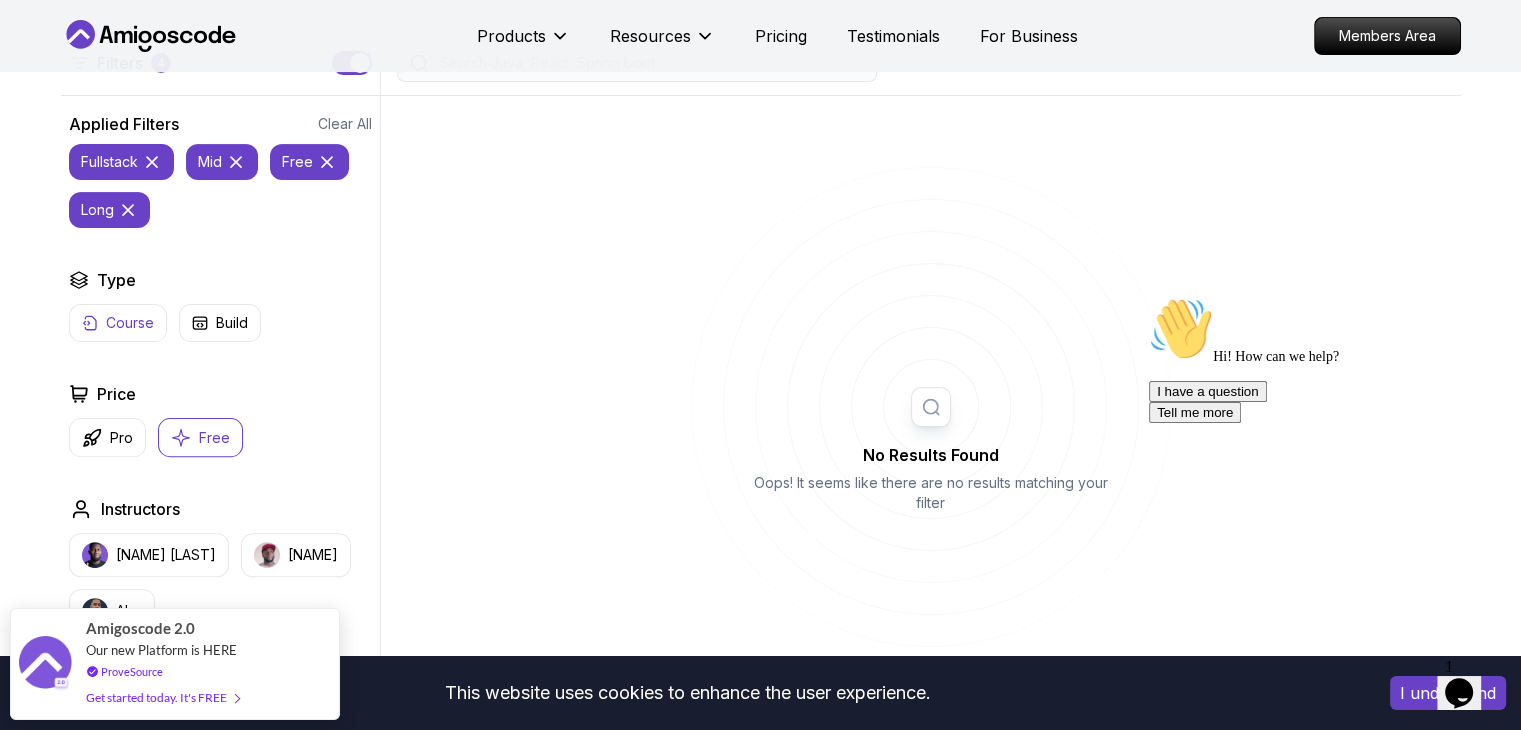 click on "Course" at bounding box center [130, 323] 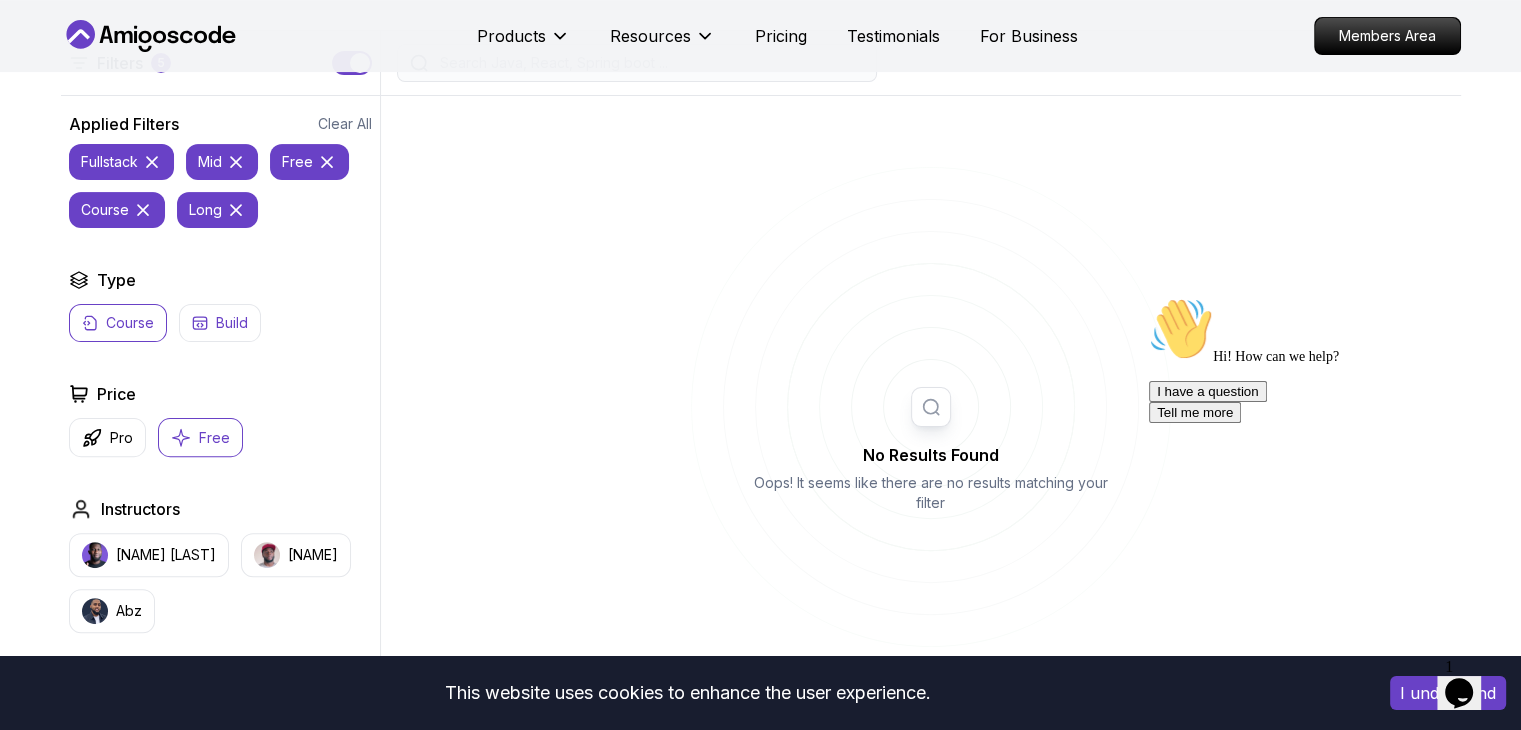 click on "Build" at bounding box center (220, 323) 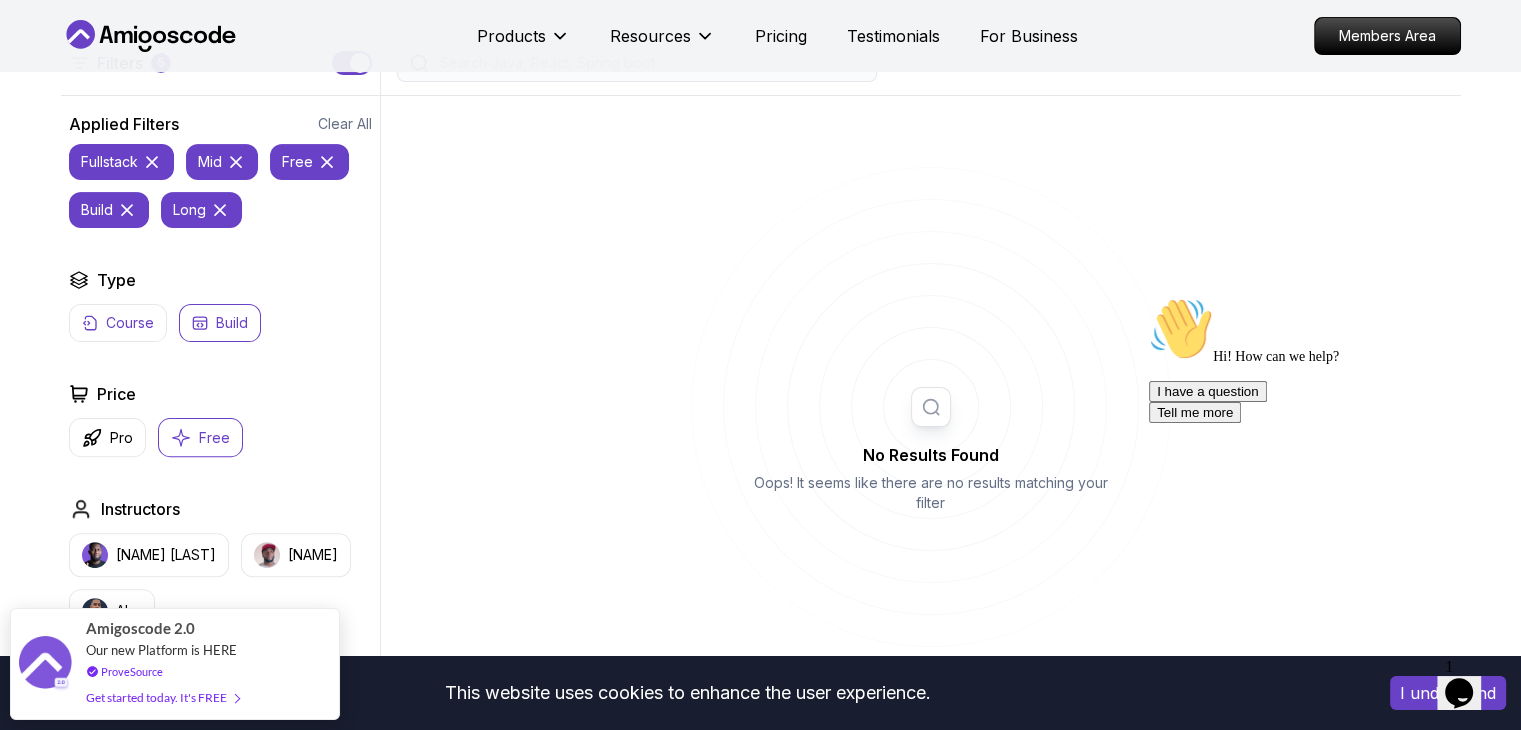 click on "Course" at bounding box center (130, 323) 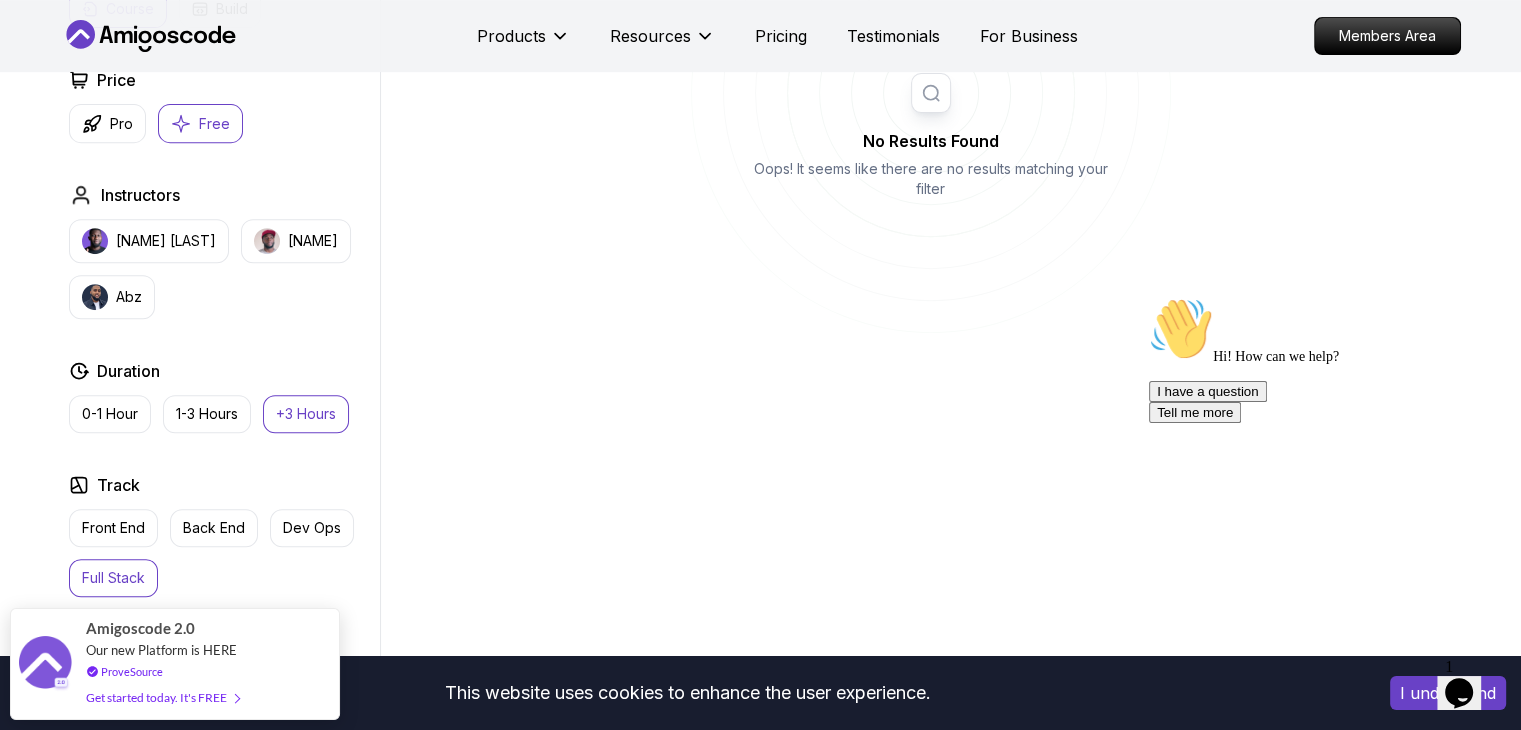 scroll, scrollTop: 1031, scrollLeft: 0, axis: vertical 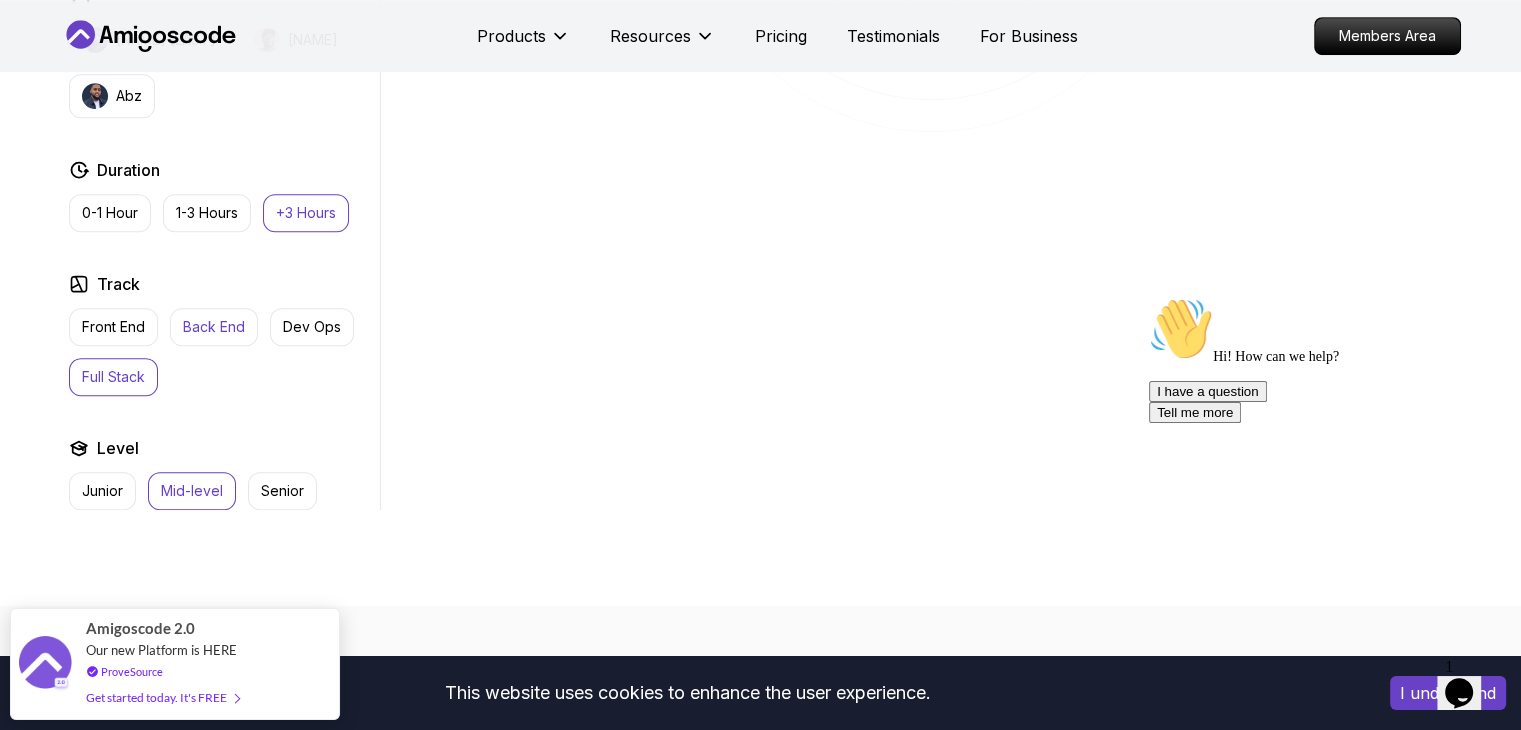 click on "Back End" at bounding box center [214, 327] 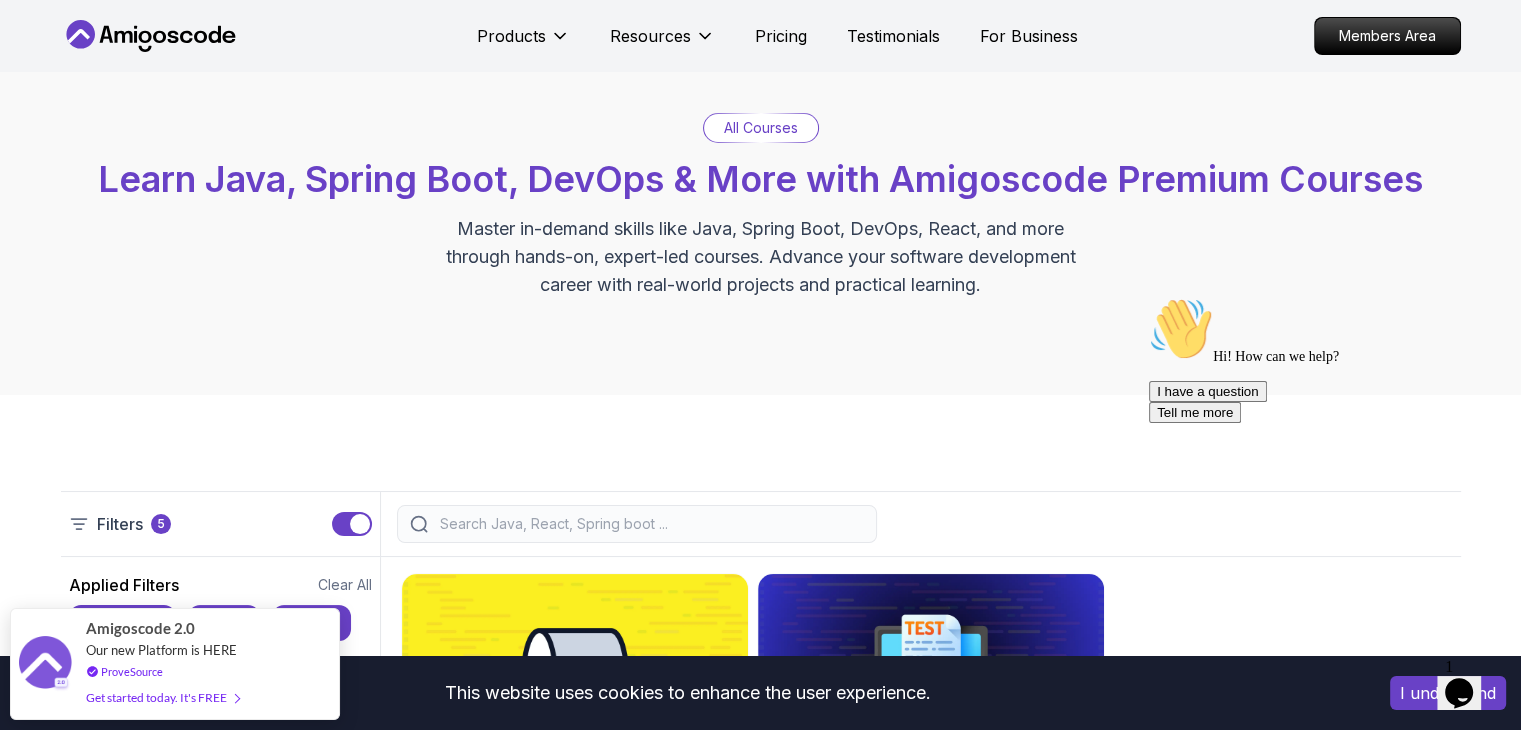 scroll, scrollTop: 0, scrollLeft: 0, axis: both 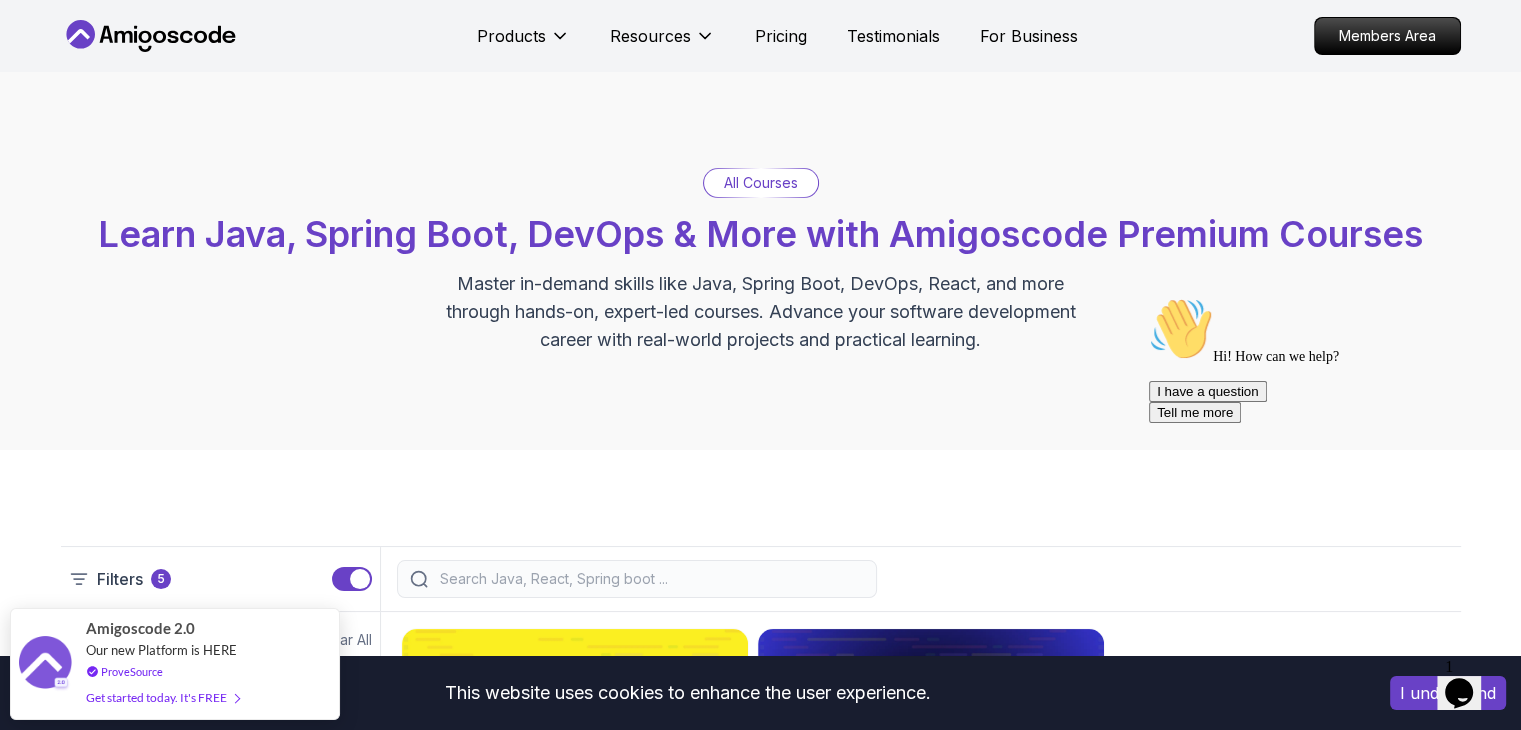 click on "All Courses" at bounding box center (761, 183) 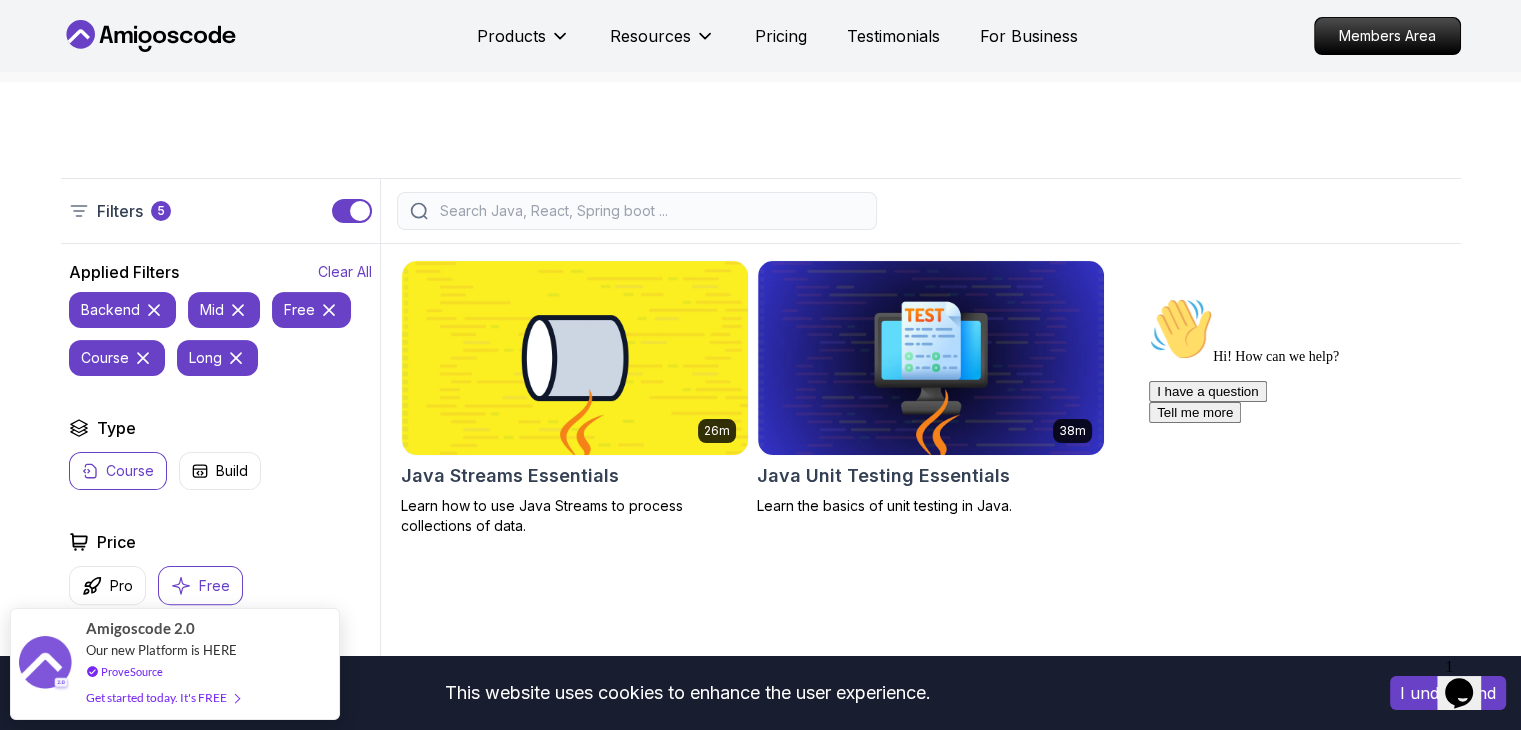 click on "Clear All" at bounding box center (345, 272) 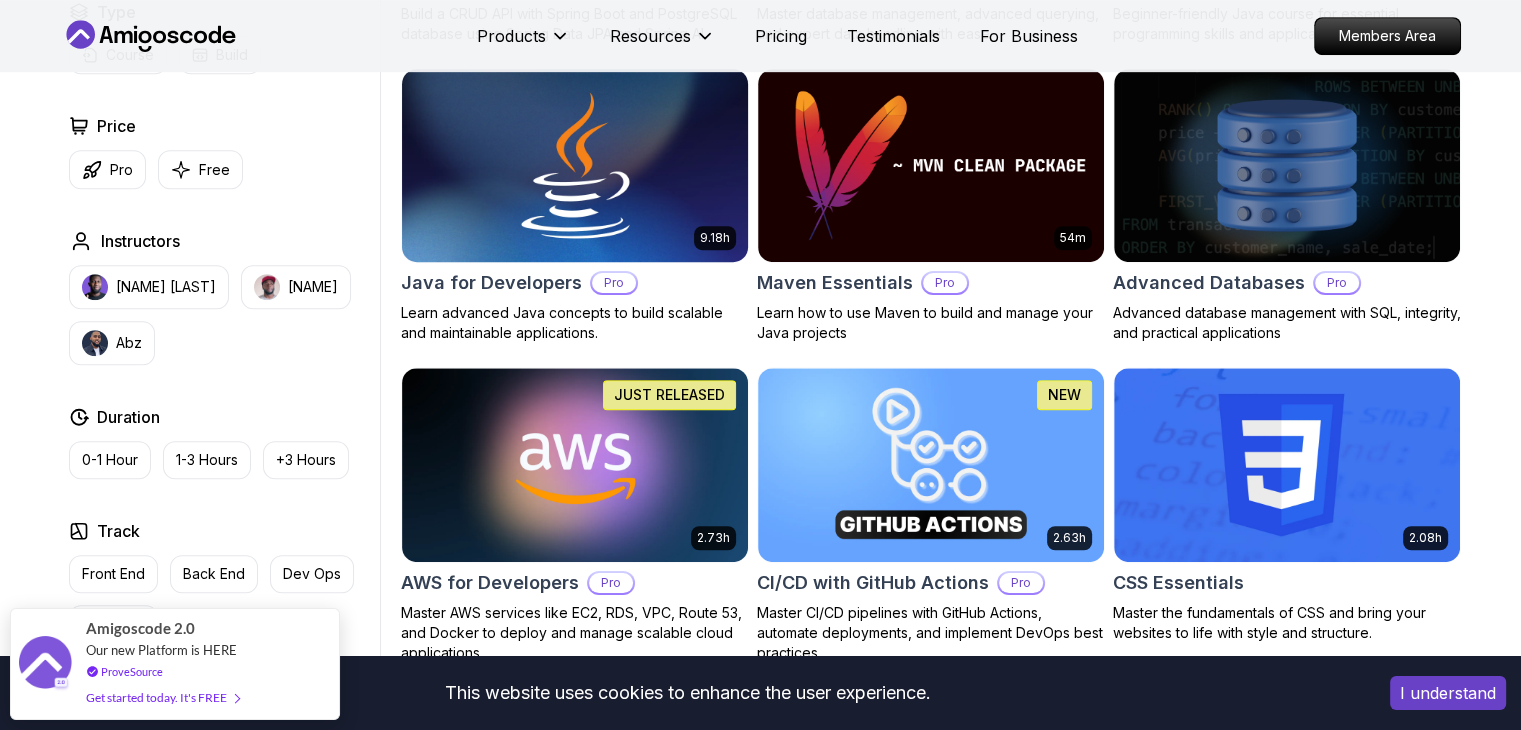 scroll, scrollTop: 1182, scrollLeft: 0, axis: vertical 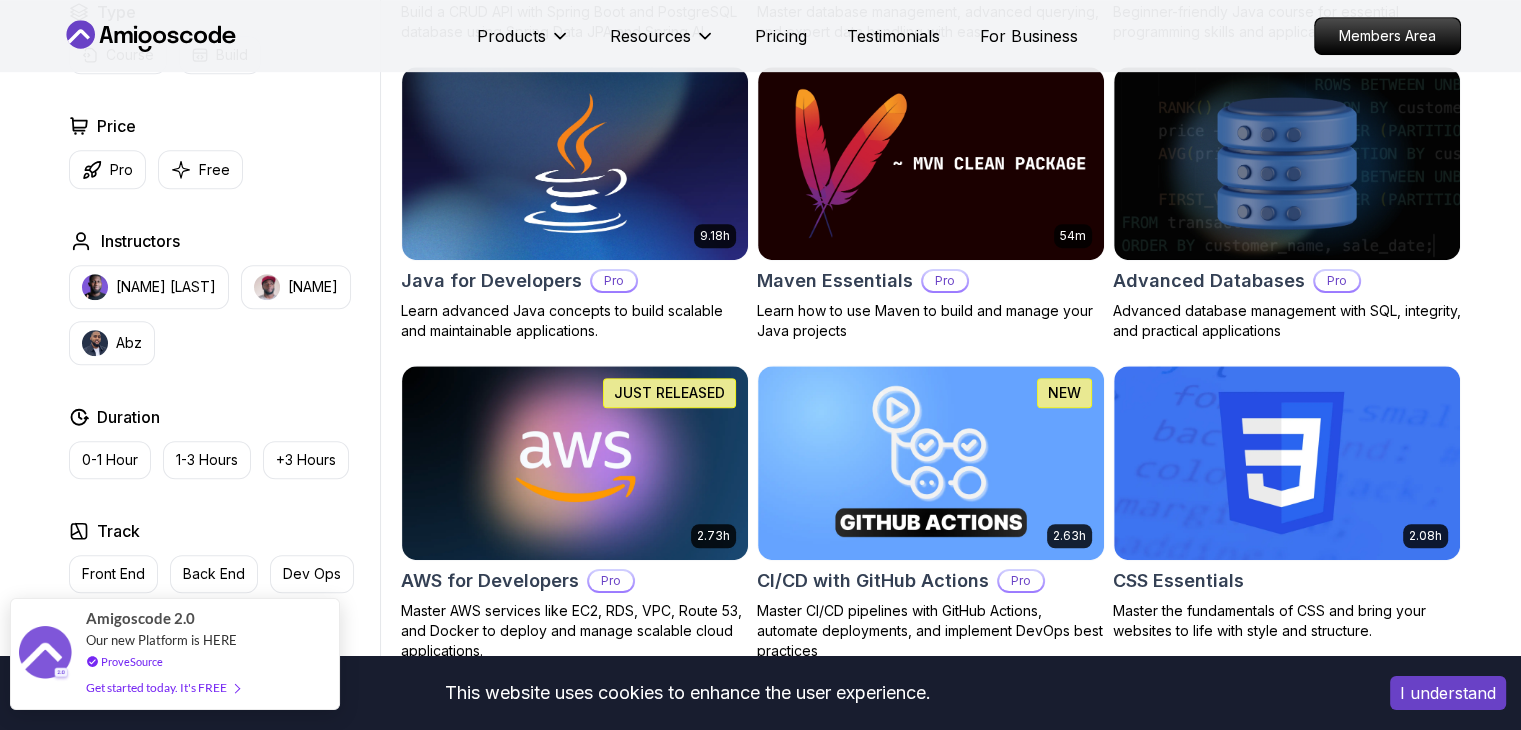 click on "Amigoscode 2.0 Our new Platform is HERE ProveSource Get started today. It's FREE" at bounding box center (169, 654) 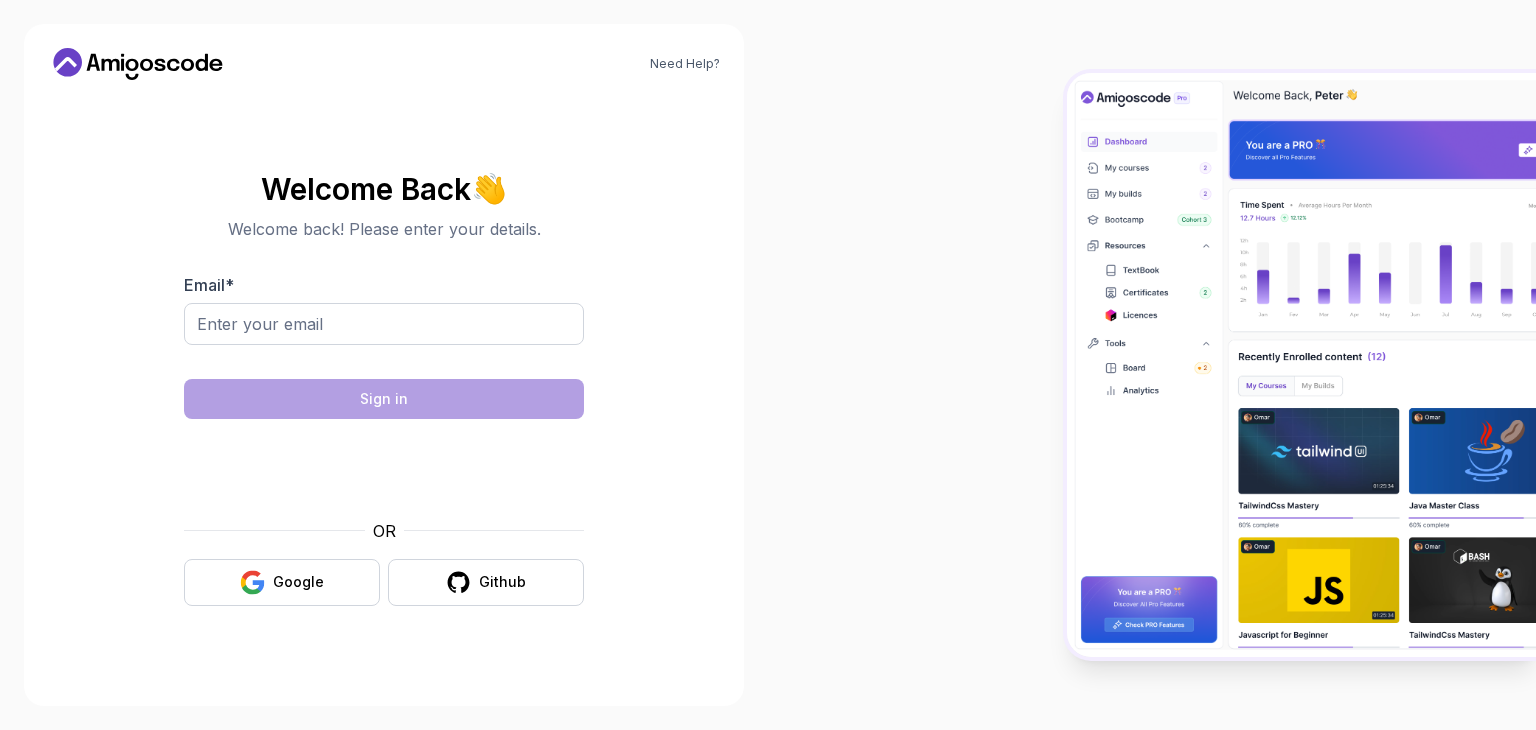 scroll, scrollTop: 0, scrollLeft: 0, axis: both 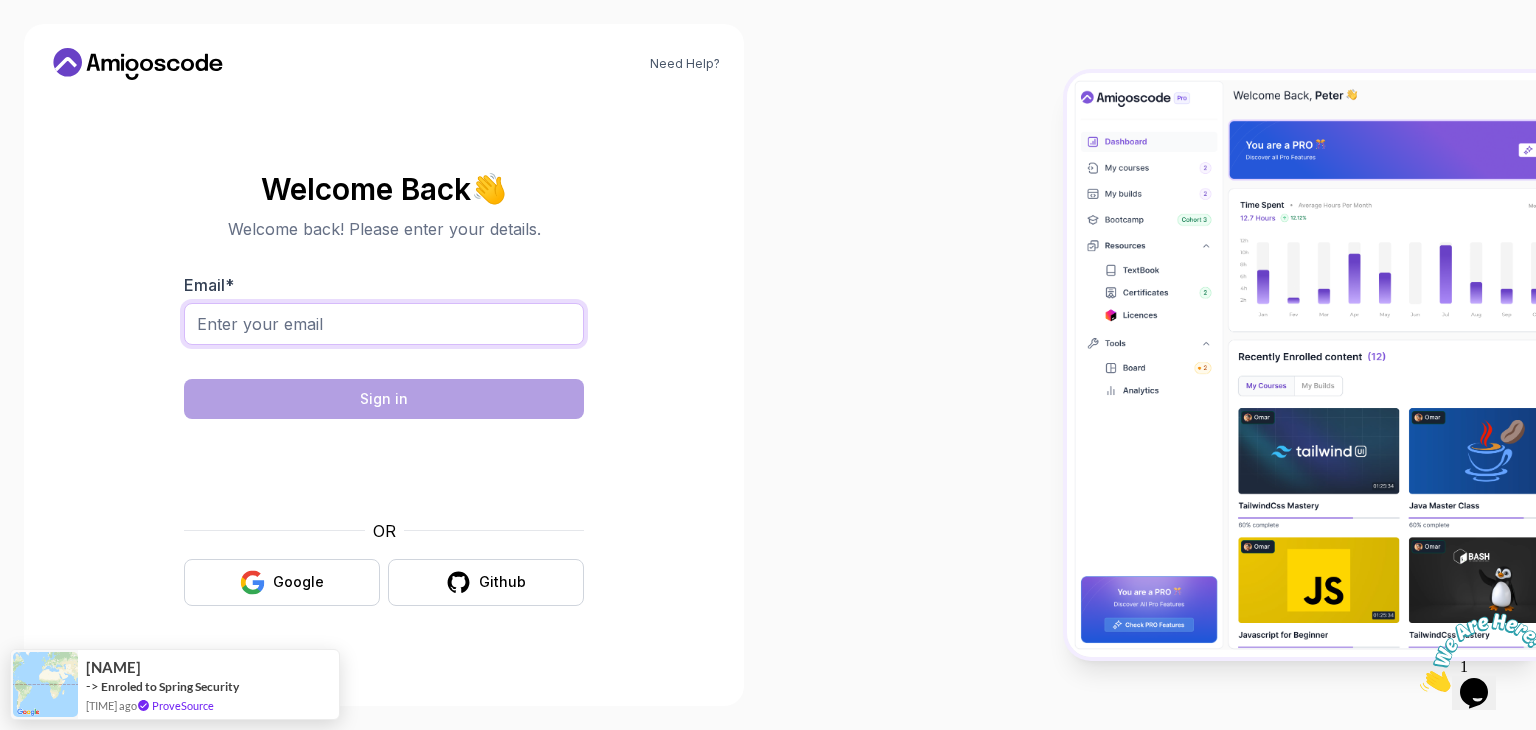 click on "Email *" at bounding box center [384, 324] 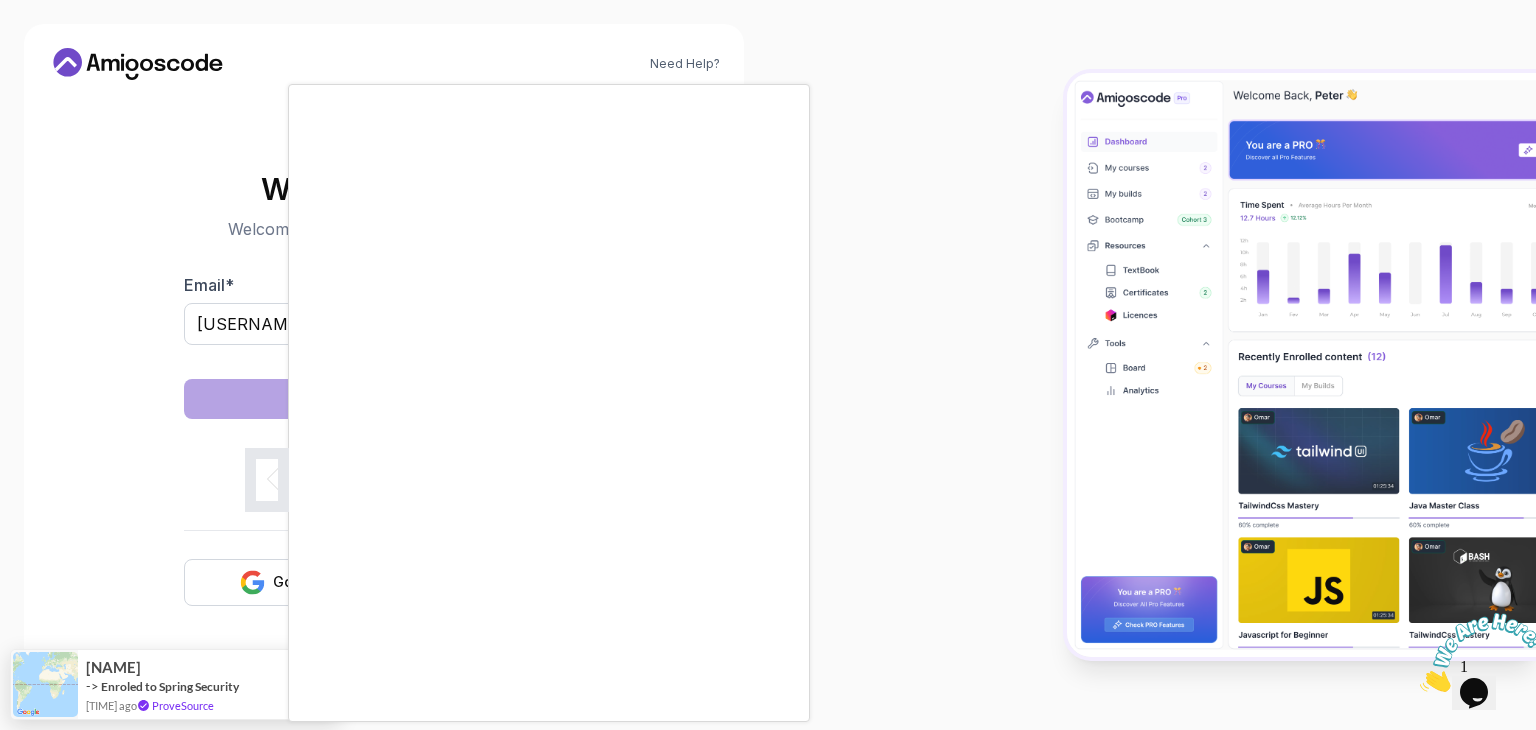 click at bounding box center (768, 365) 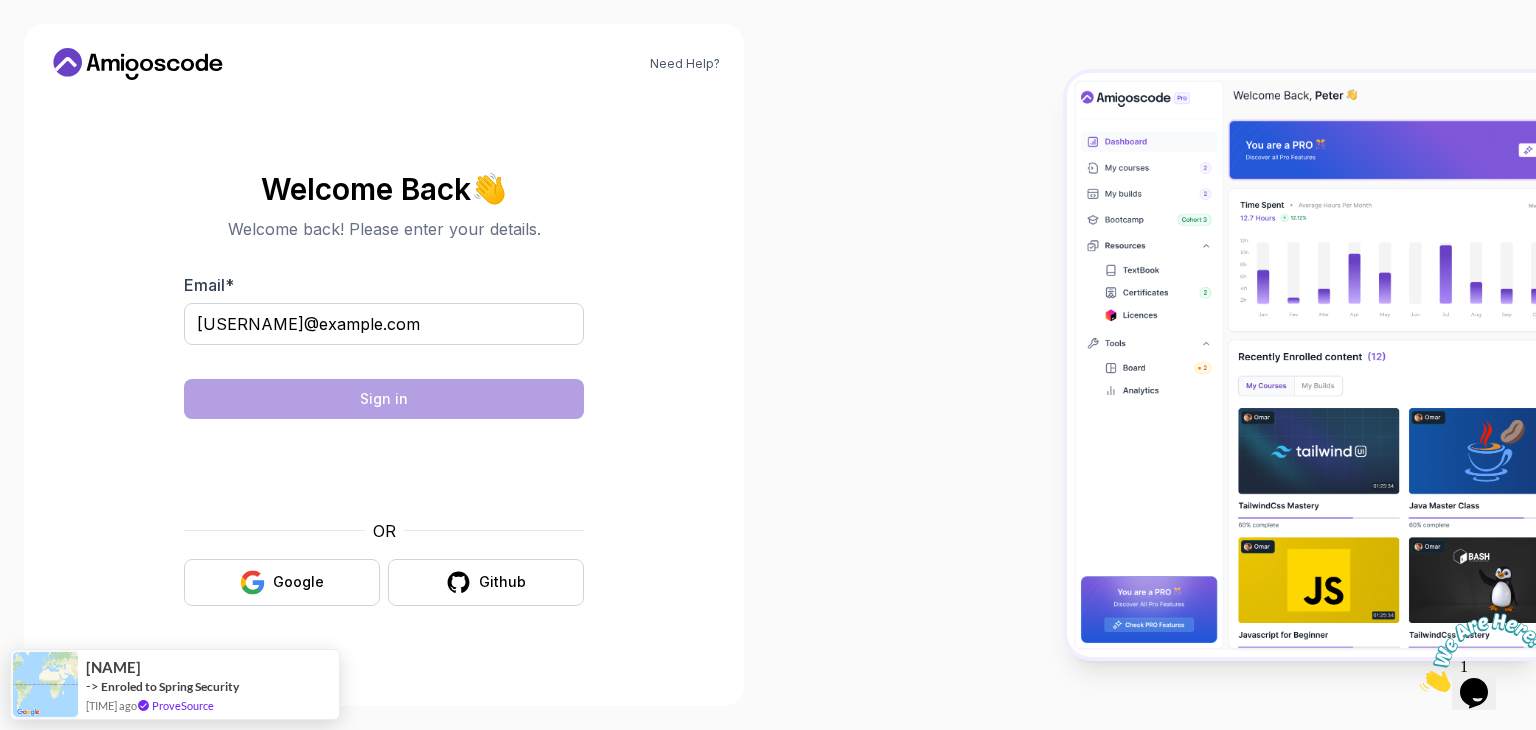 click 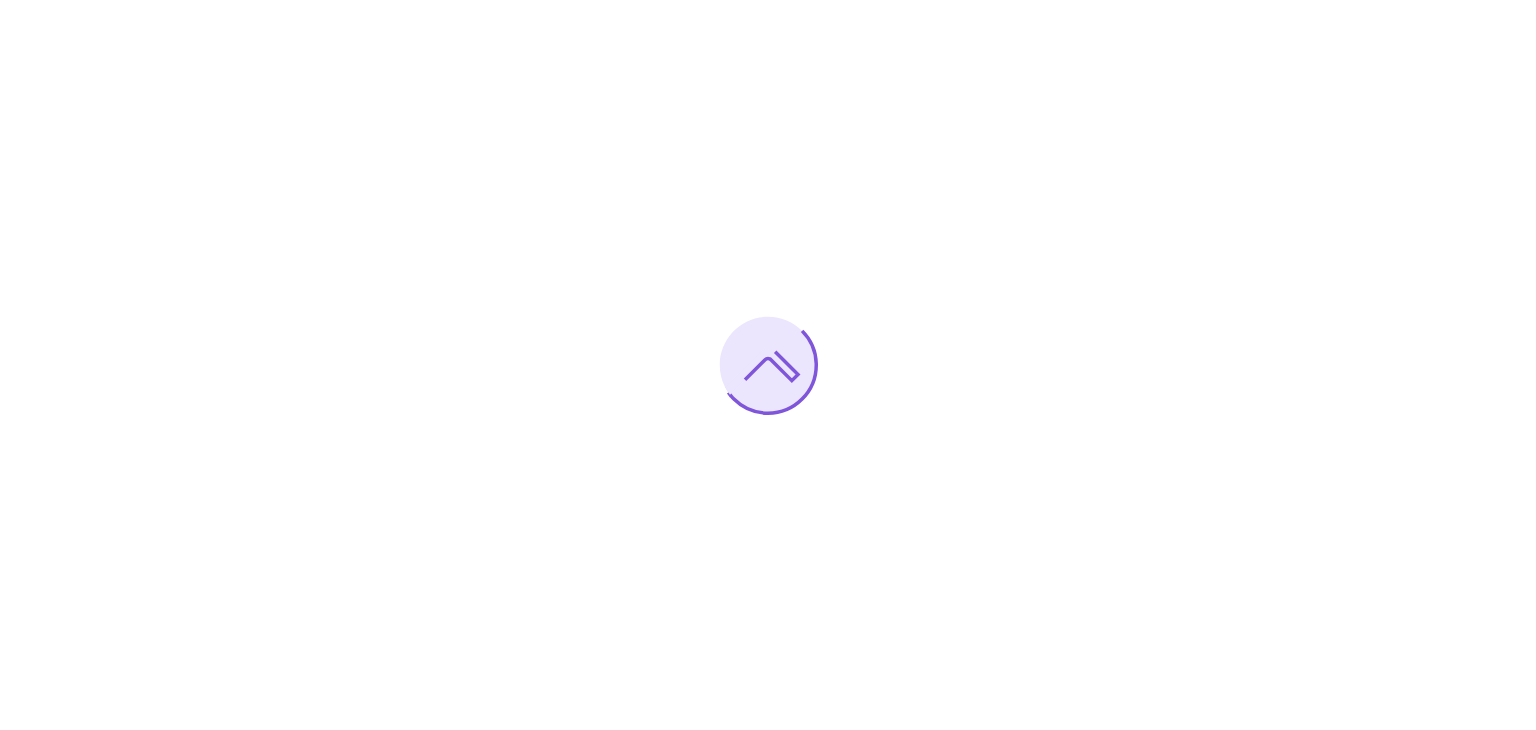 scroll, scrollTop: 0, scrollLeft: 0, axis: both 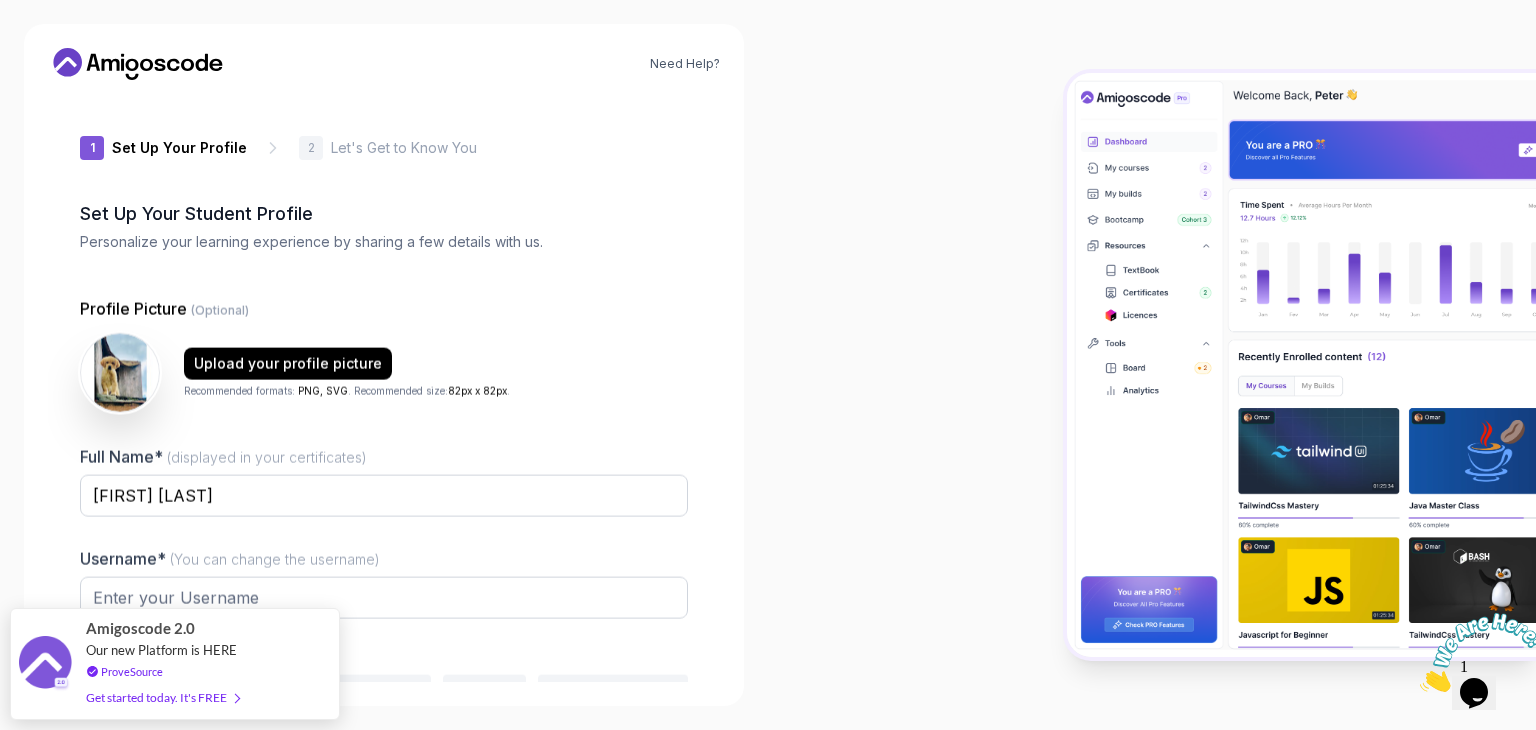 type on "cleverstag50b7f" 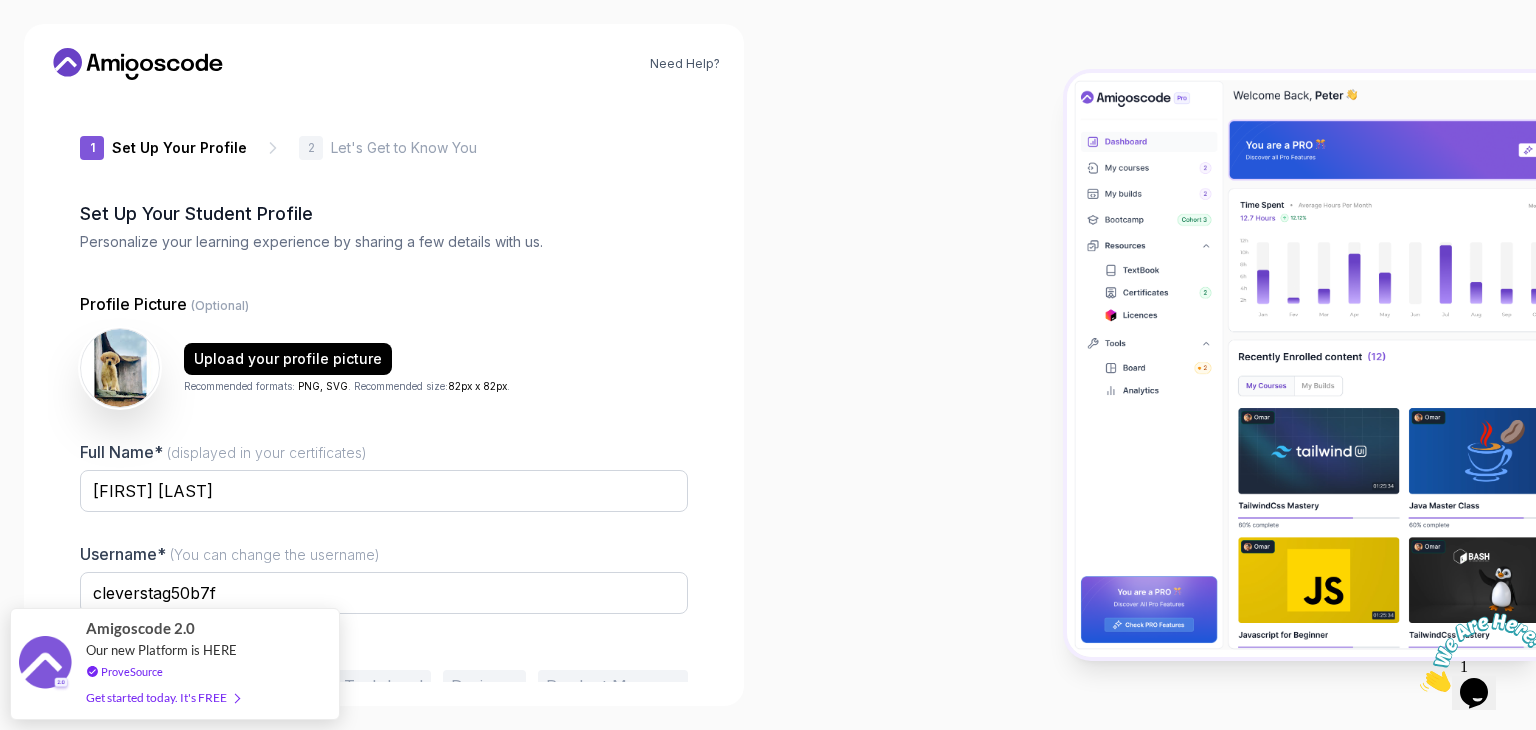 scroll, scrollTop: 104, scrollLeft: 0, axis: vertical 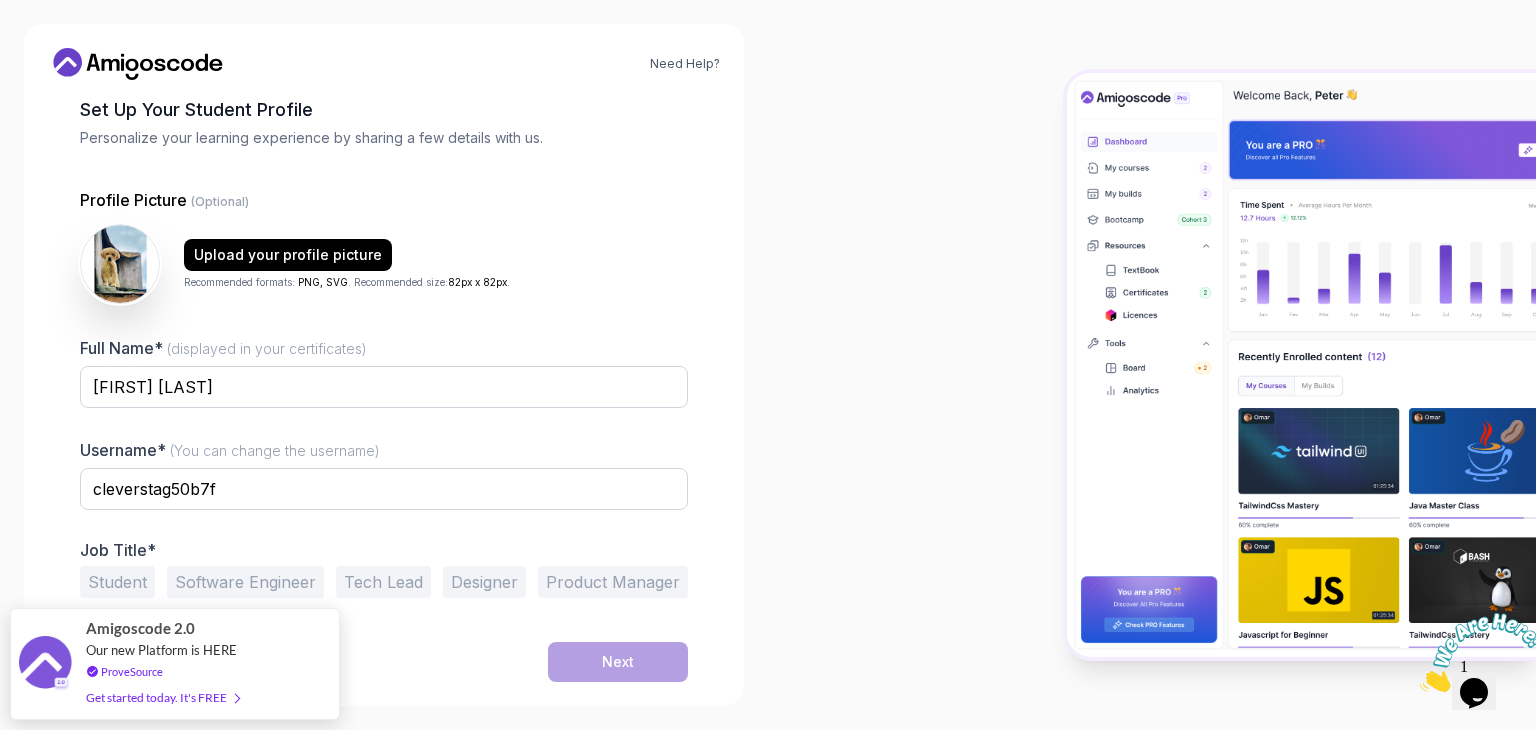 click on "Software Engineer" at bounding box center [245, 582] 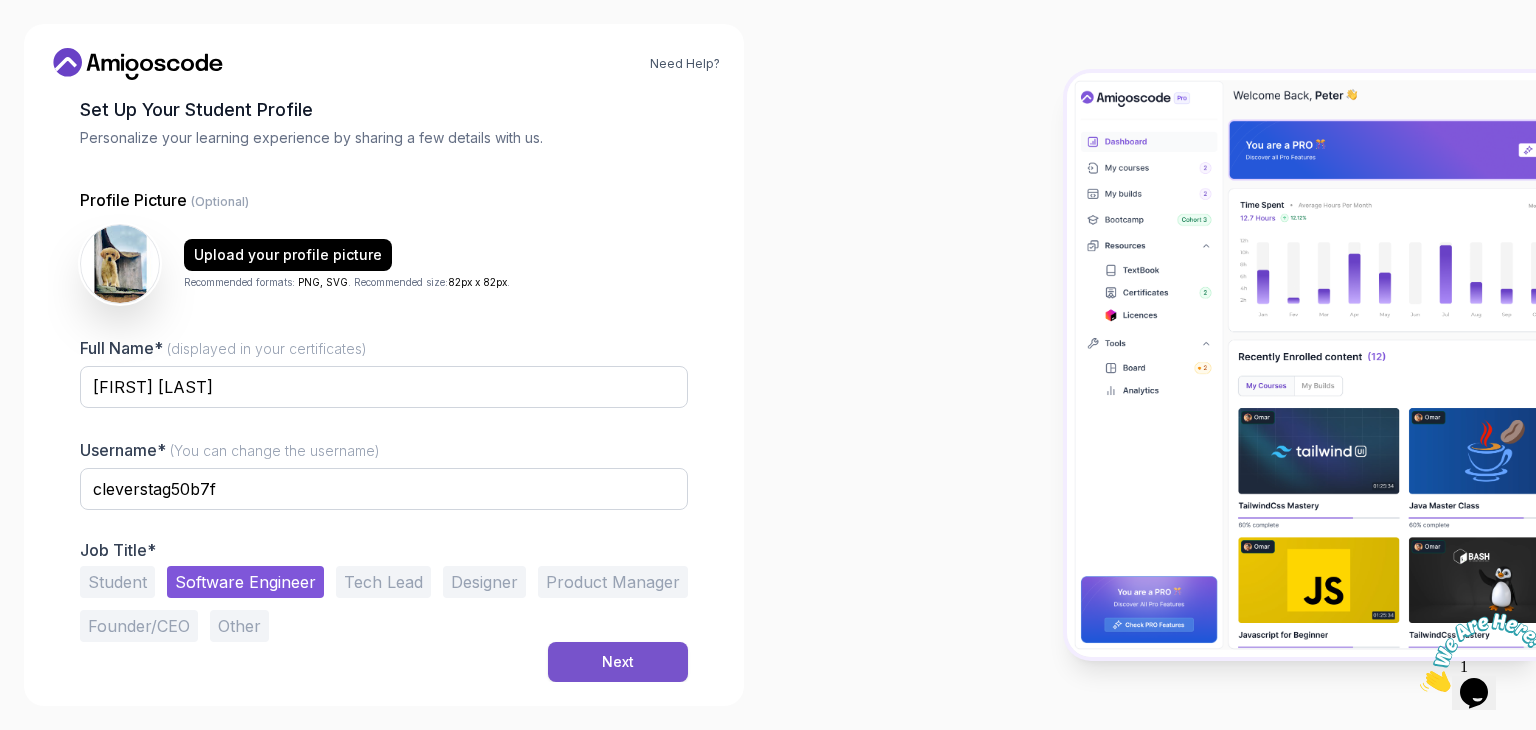 click on "Next" at bounding box center [618, 662] 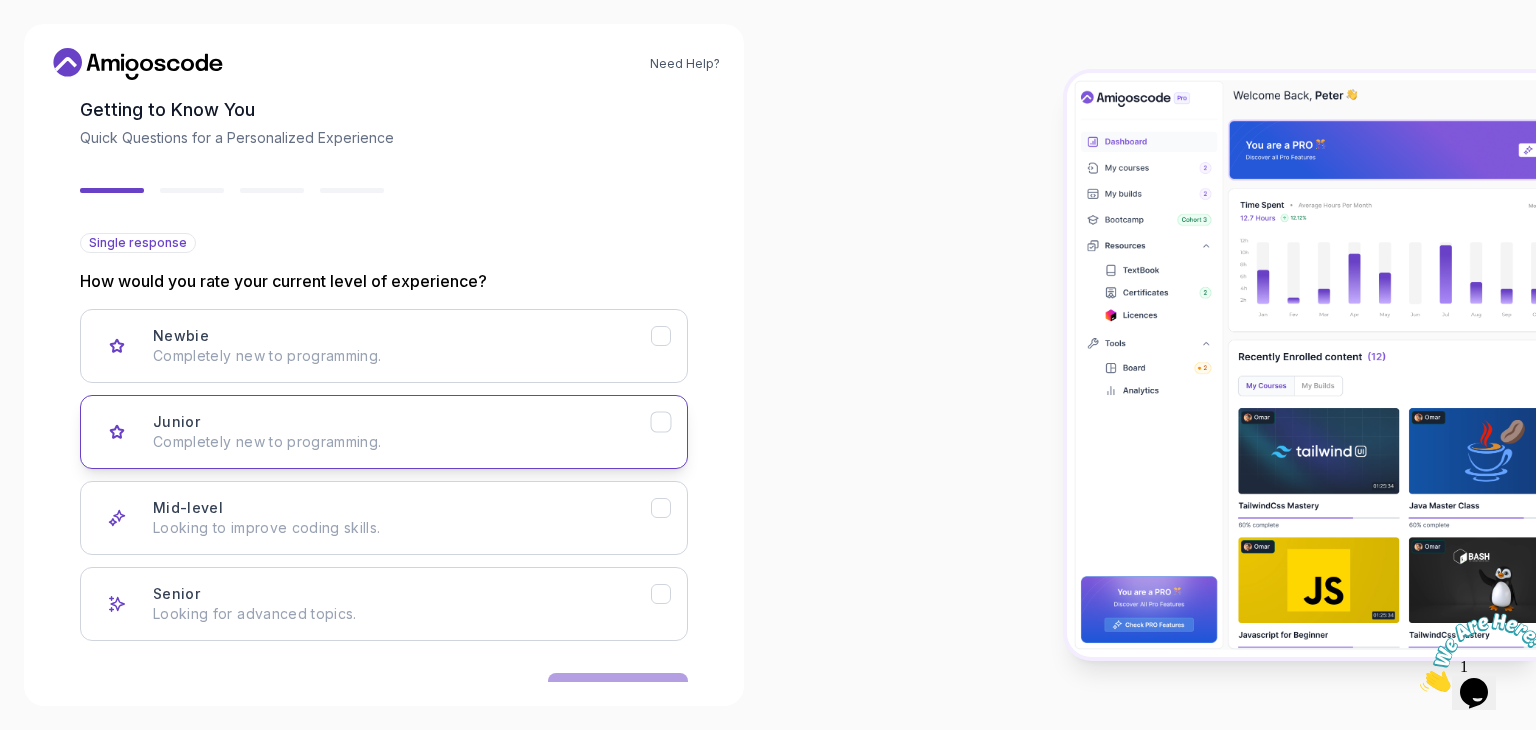 click on "Completely new to programming." at bounding box center [402, 442] 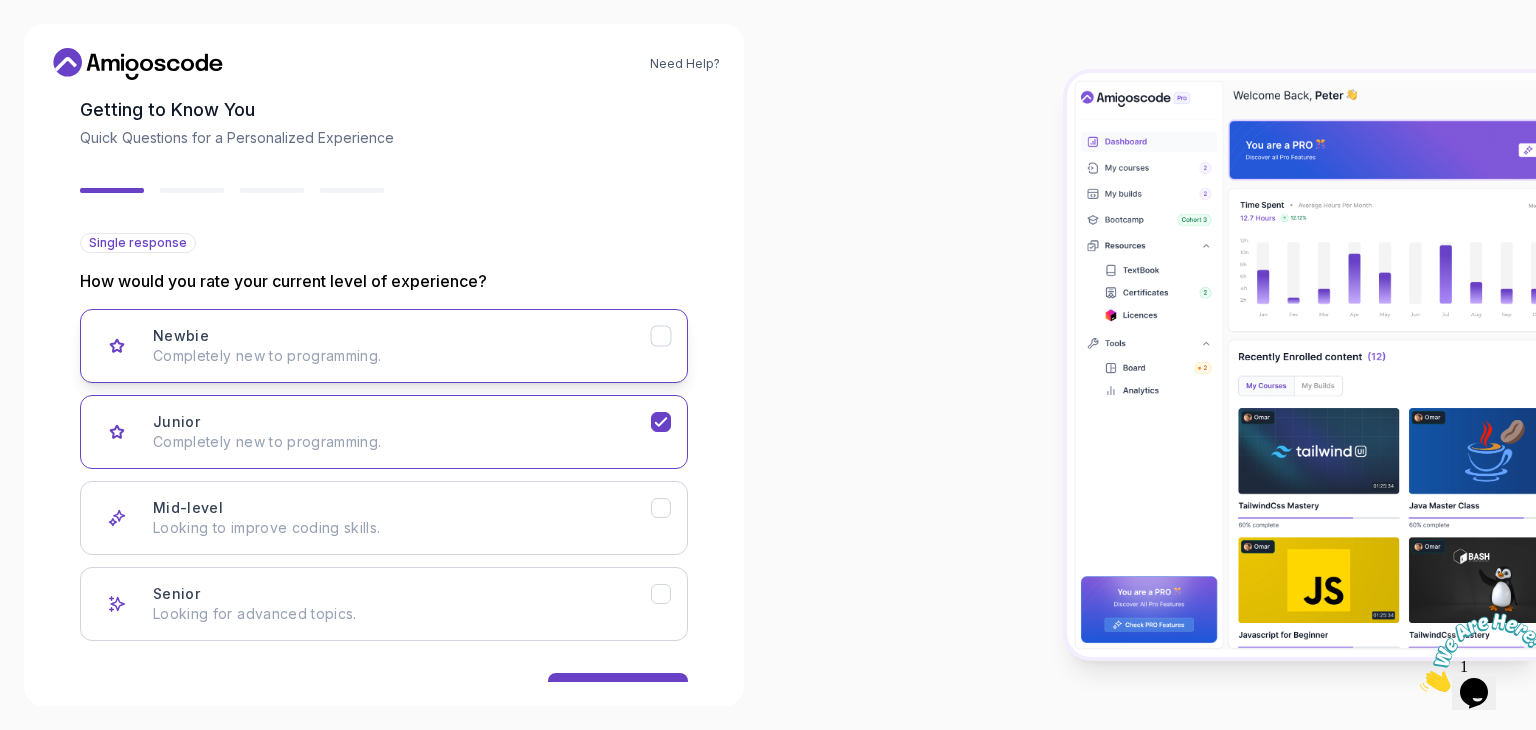 click on "Newbie Completely new to programming." at bounding box center (402, 346) 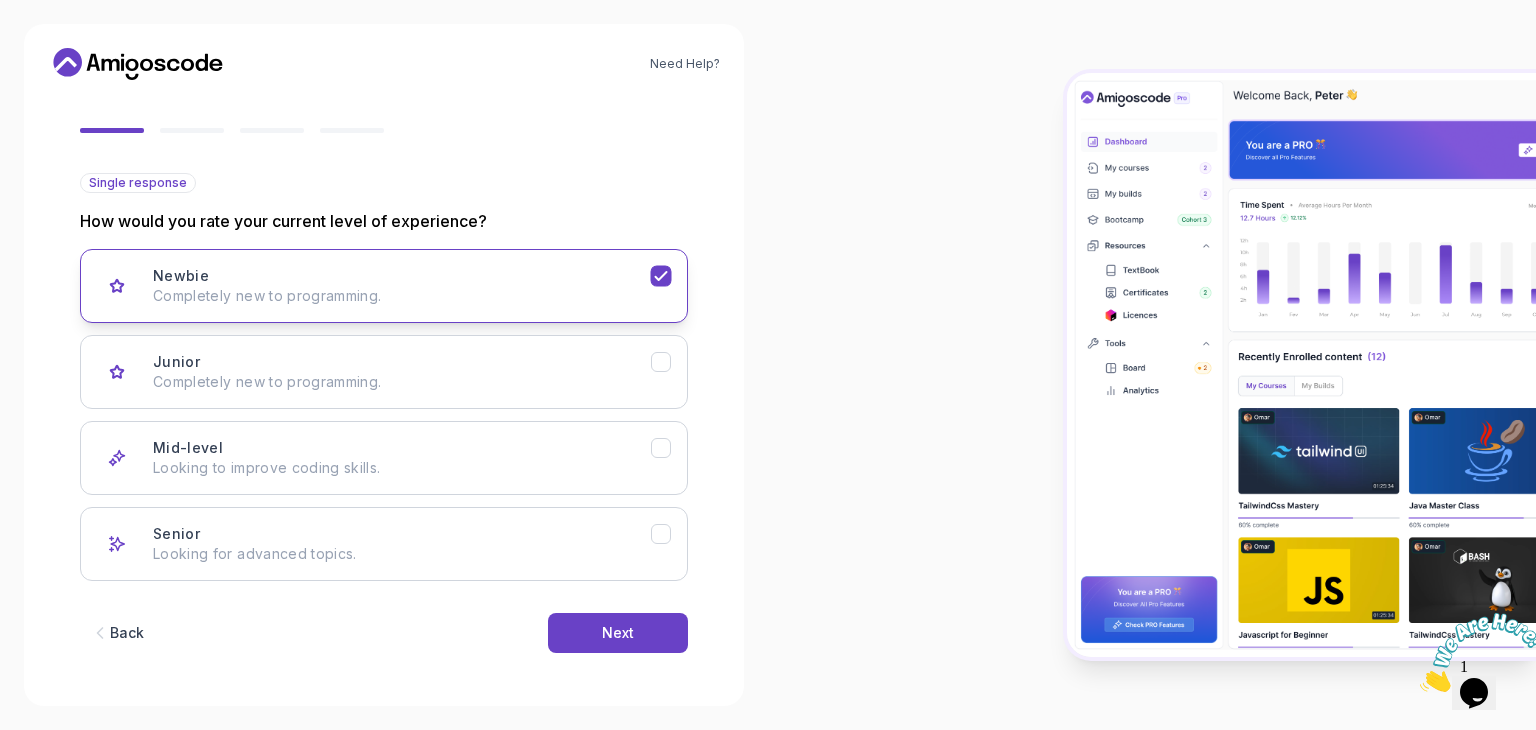 scroll, scrollTop: 164, scrollLeft: 0, axis: vertical 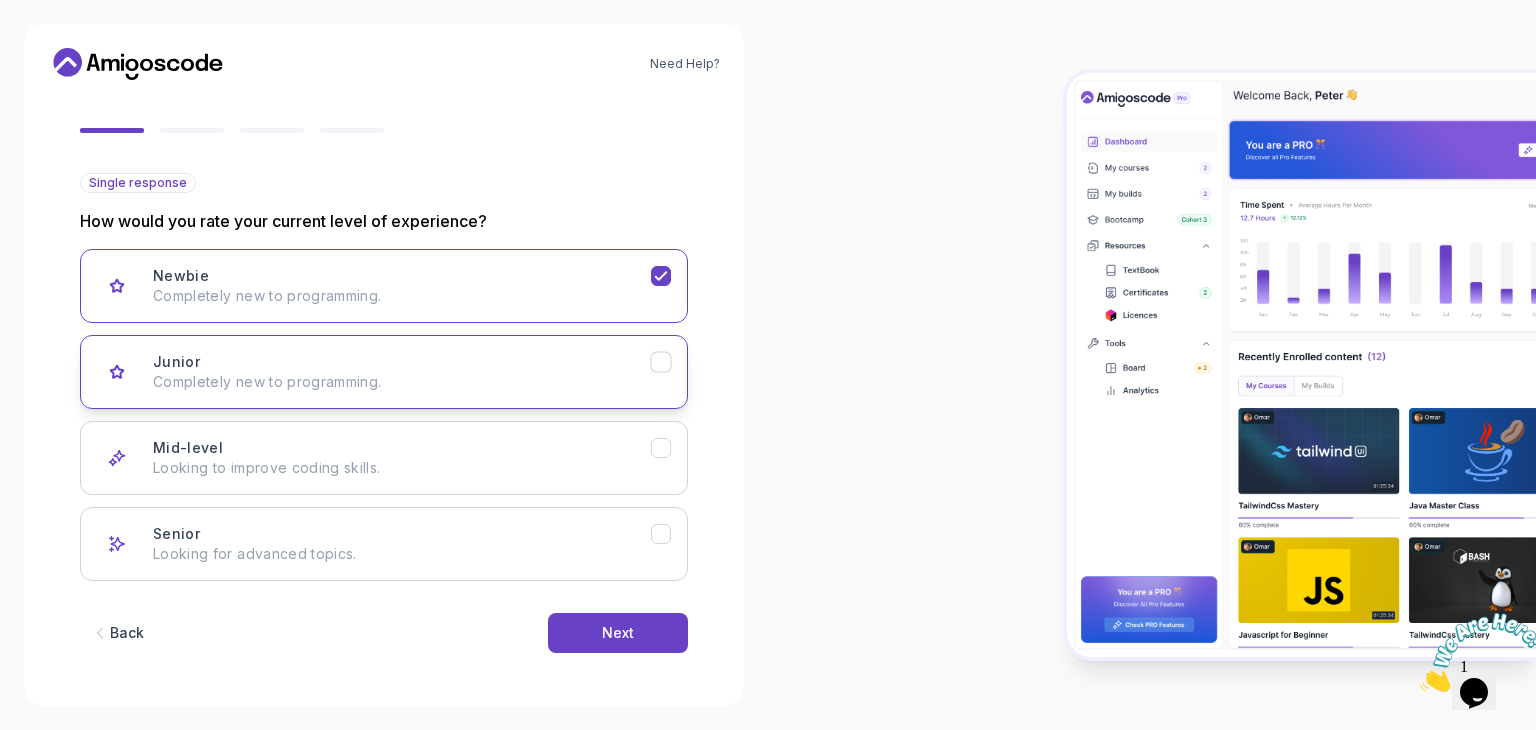 click on "Junior Completely new to programming." at bounding box center (402, 372) 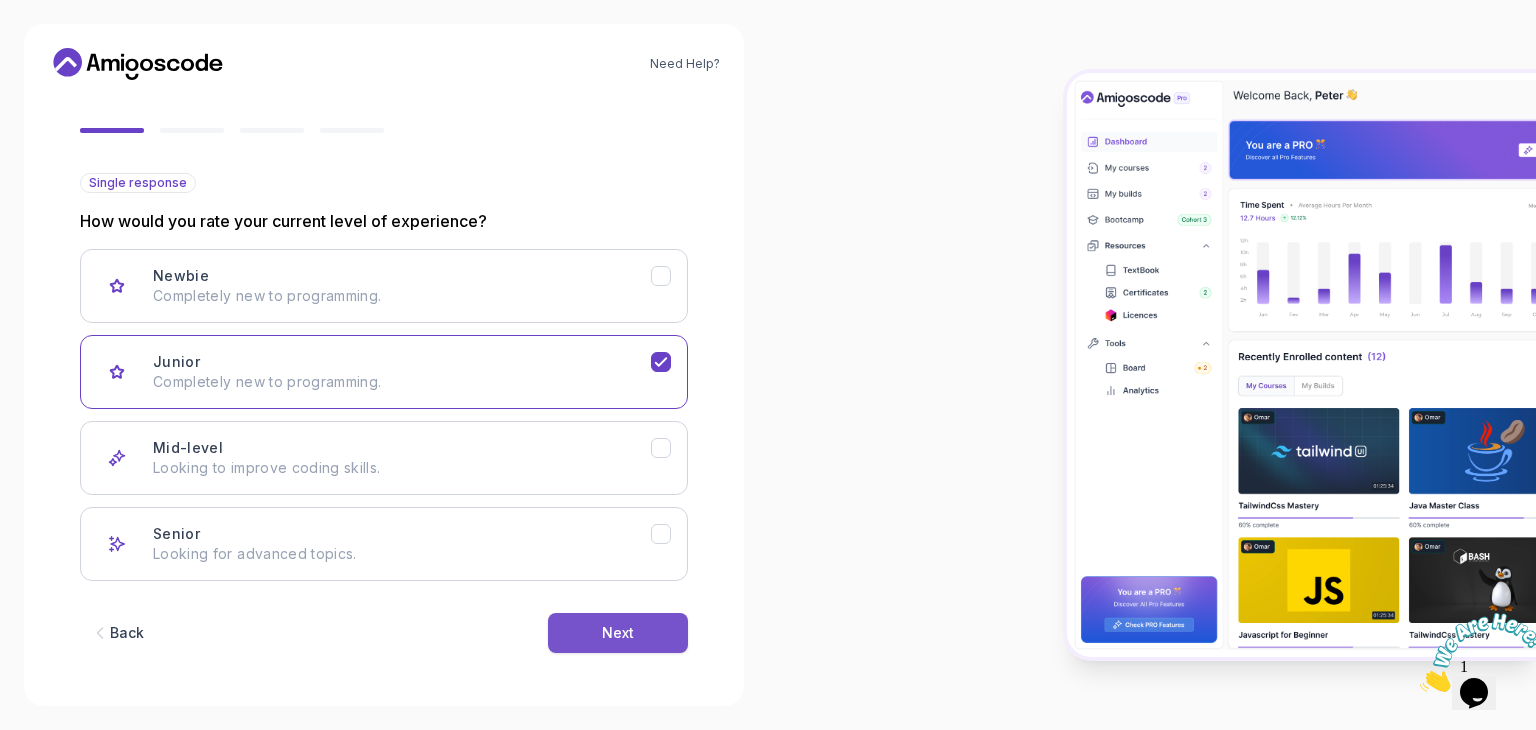 click on "Next" at bounding box center (618, 633) 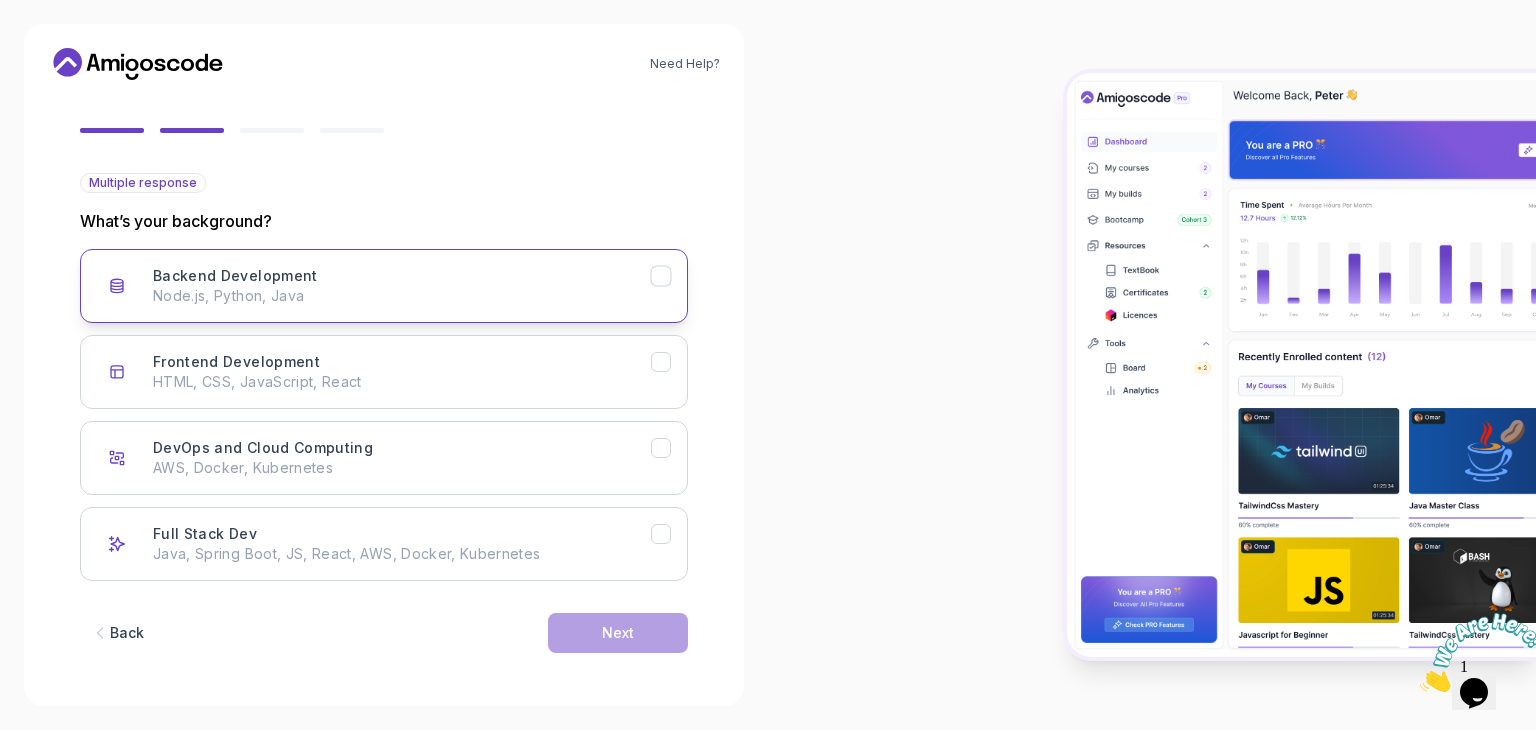 click on "Backend Development Node.js, Python, Java" at bounding box center (402, 286) 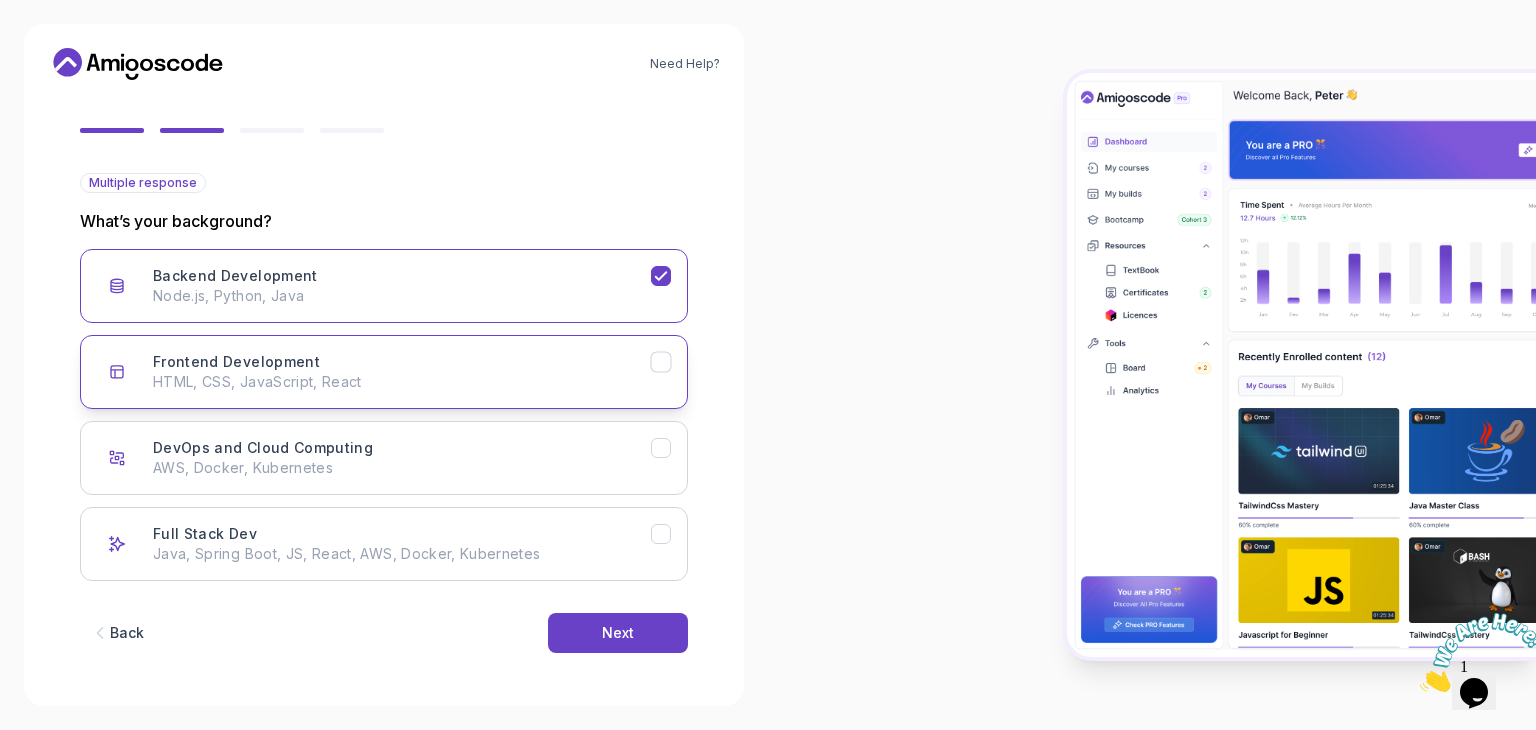 click on "HTML, CSS, JavaScript, React" at bounding box center [402, 382] 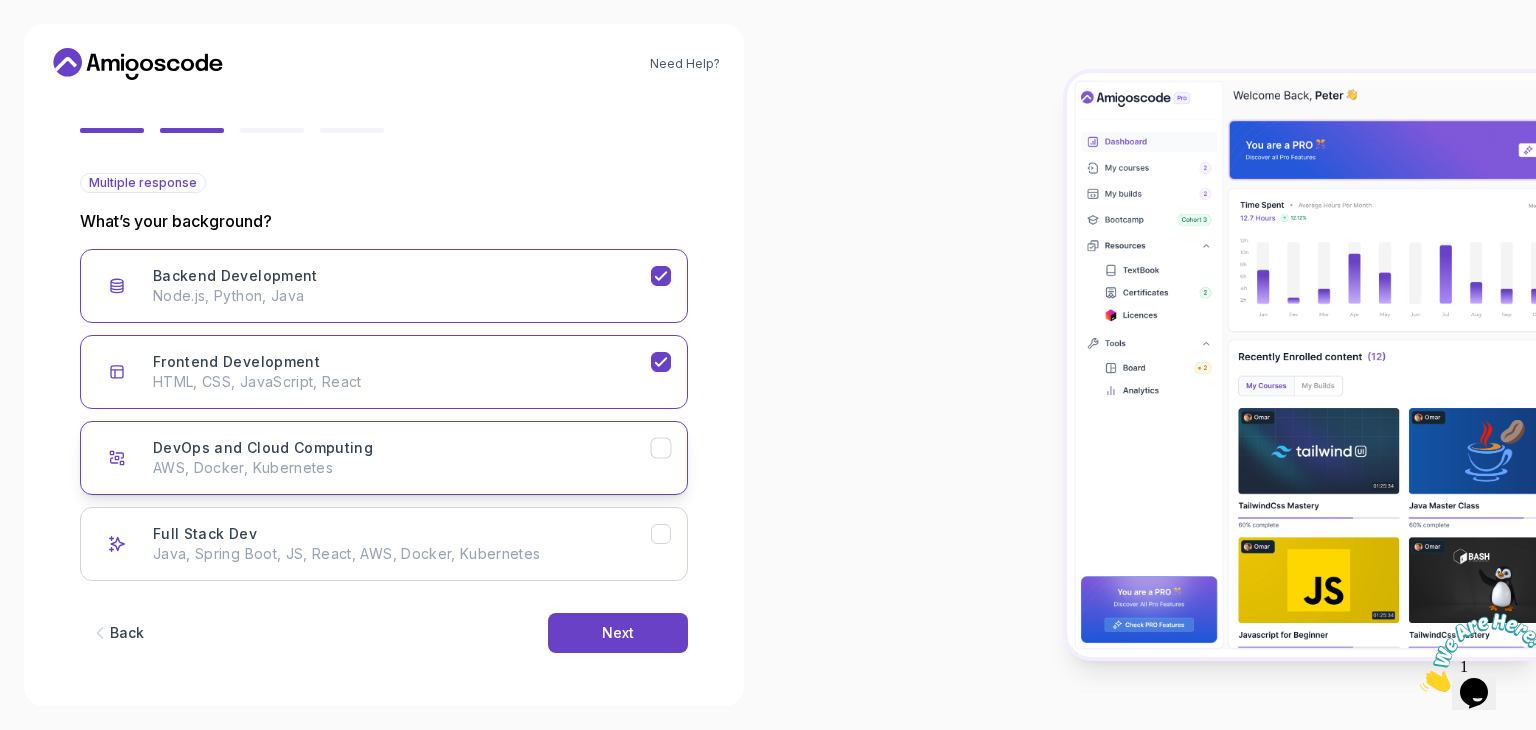 click on "DevOps and Cloud Computing AWS, Docker, Kubernetes" at bounding box center [402, 458] 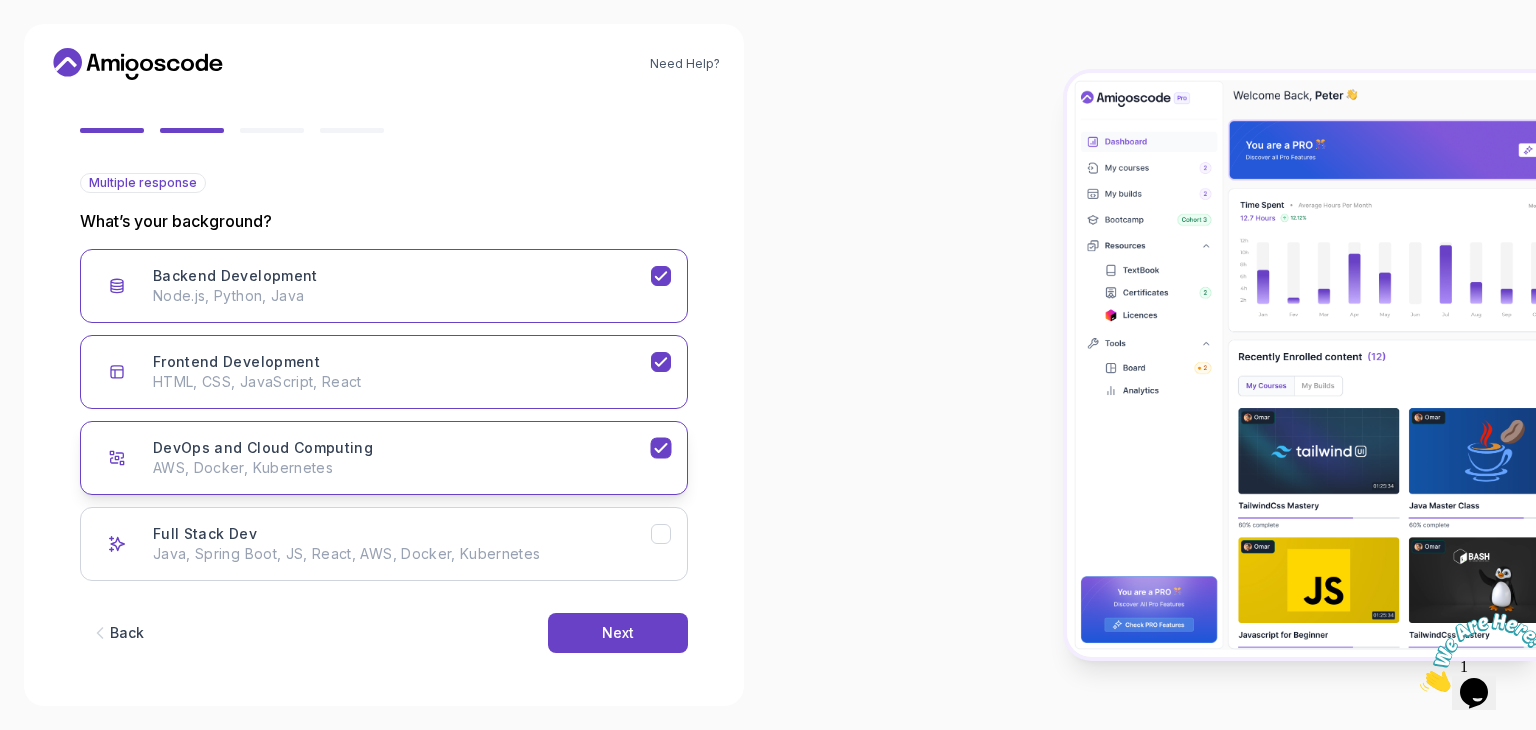 click on "AWS, Docker, Kubernetes" at bounding box center [402, 468] 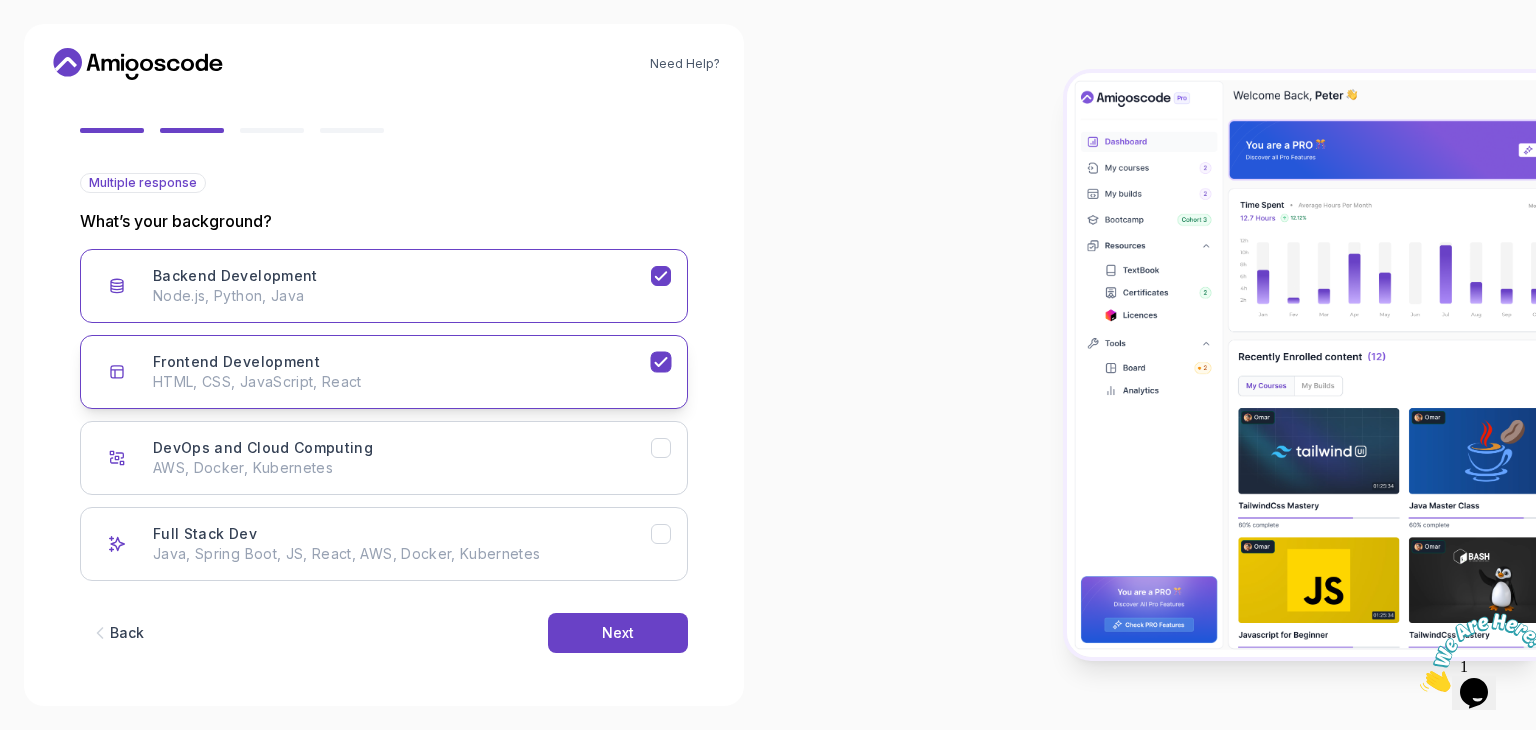 click on "HTML, CSS, JavaScript, React" at bounding box center (402, 382) 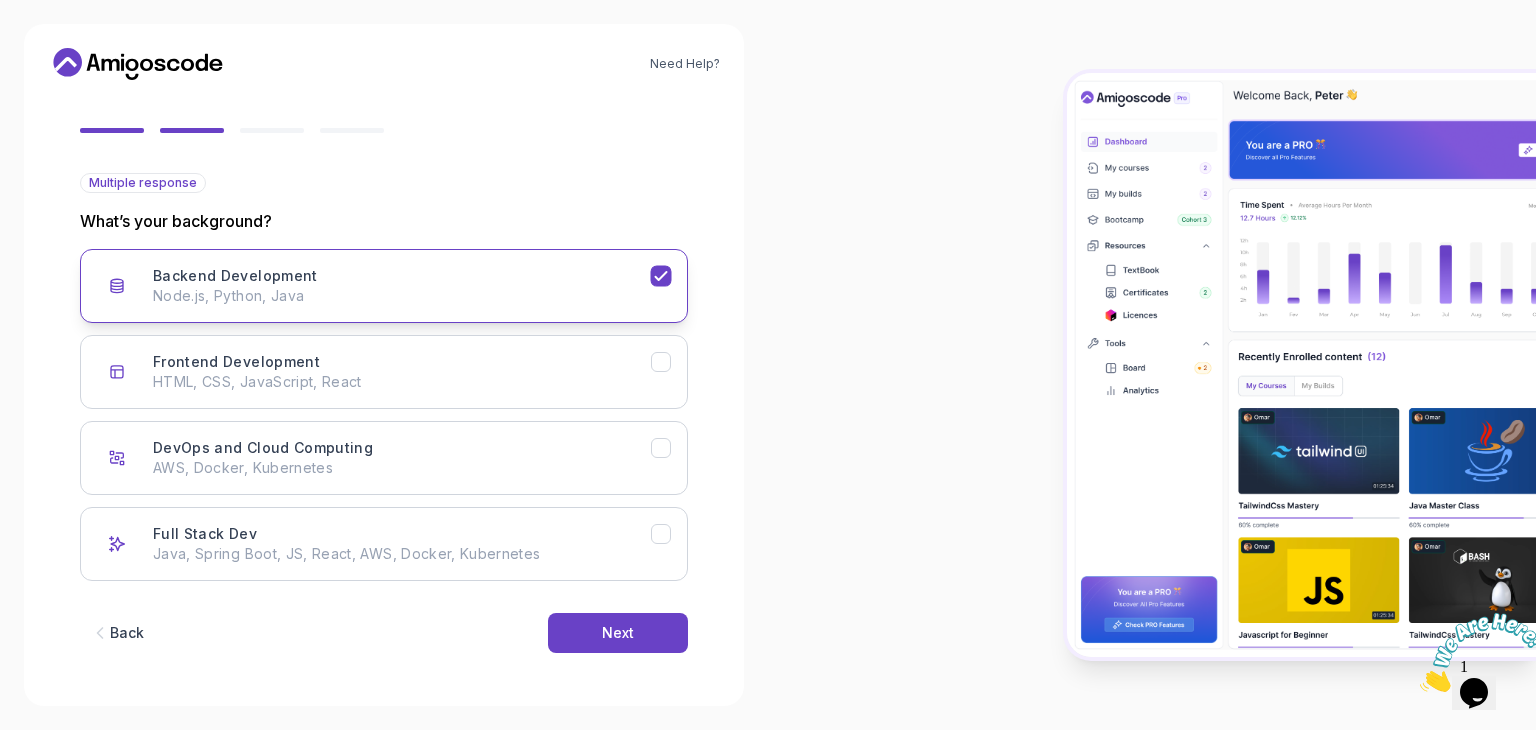 click on "Backend Development Node.js, Python, Java" at bounding box center (402, 286) 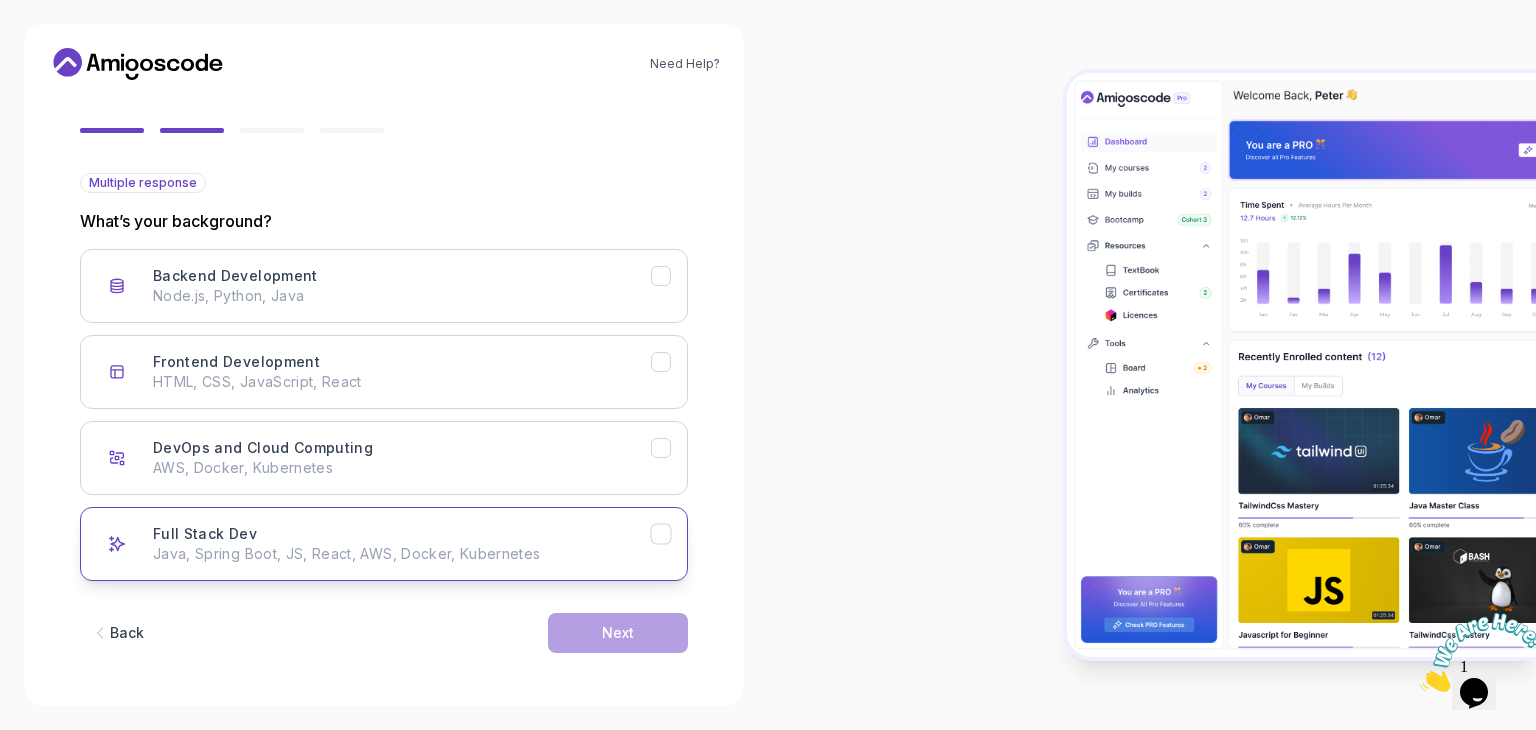 click on "Full Stack Dev Java, Spring Boot, JS, React, AWS, Docker, Kubernetes" at bounding box center [402, 544] 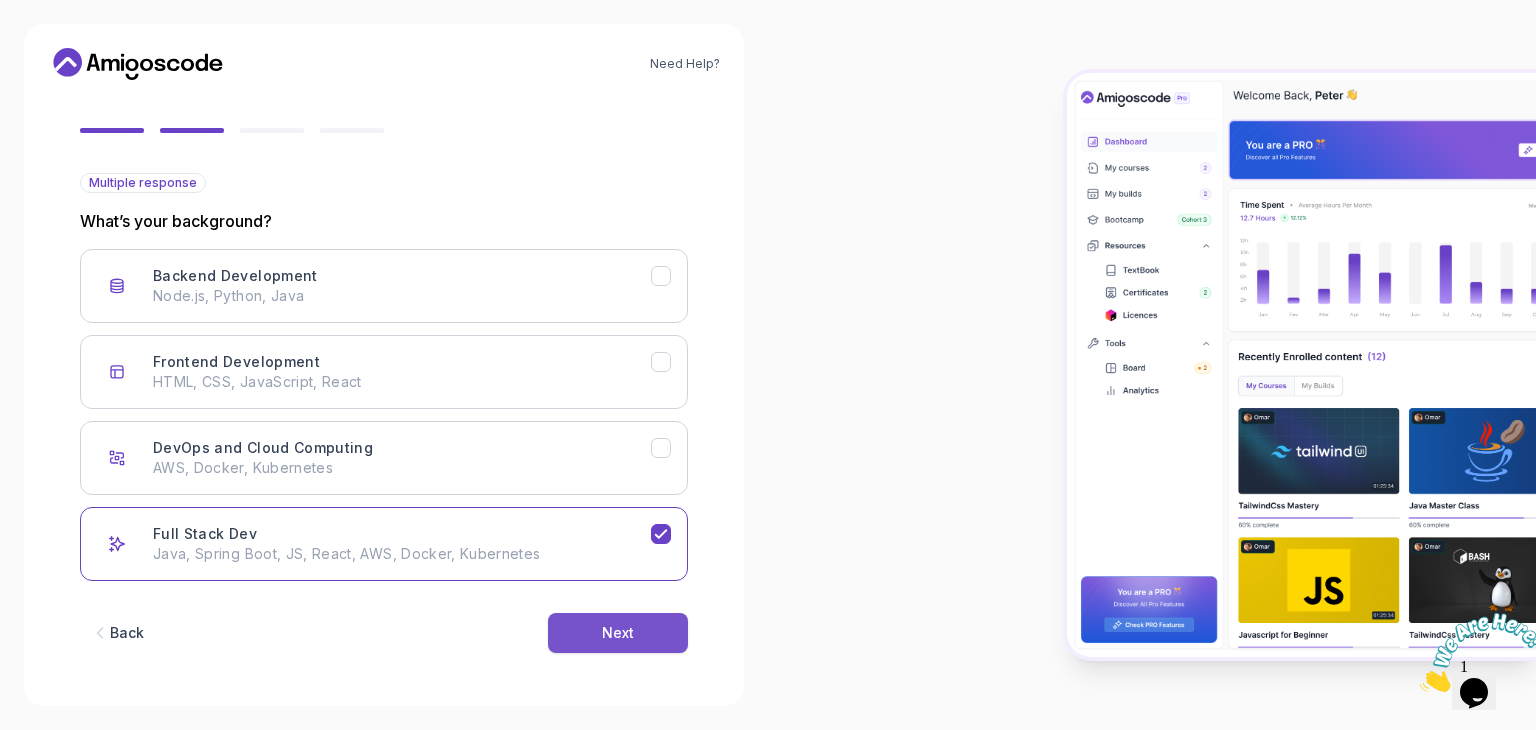 click on "Next" at bounding box center [618, 633] 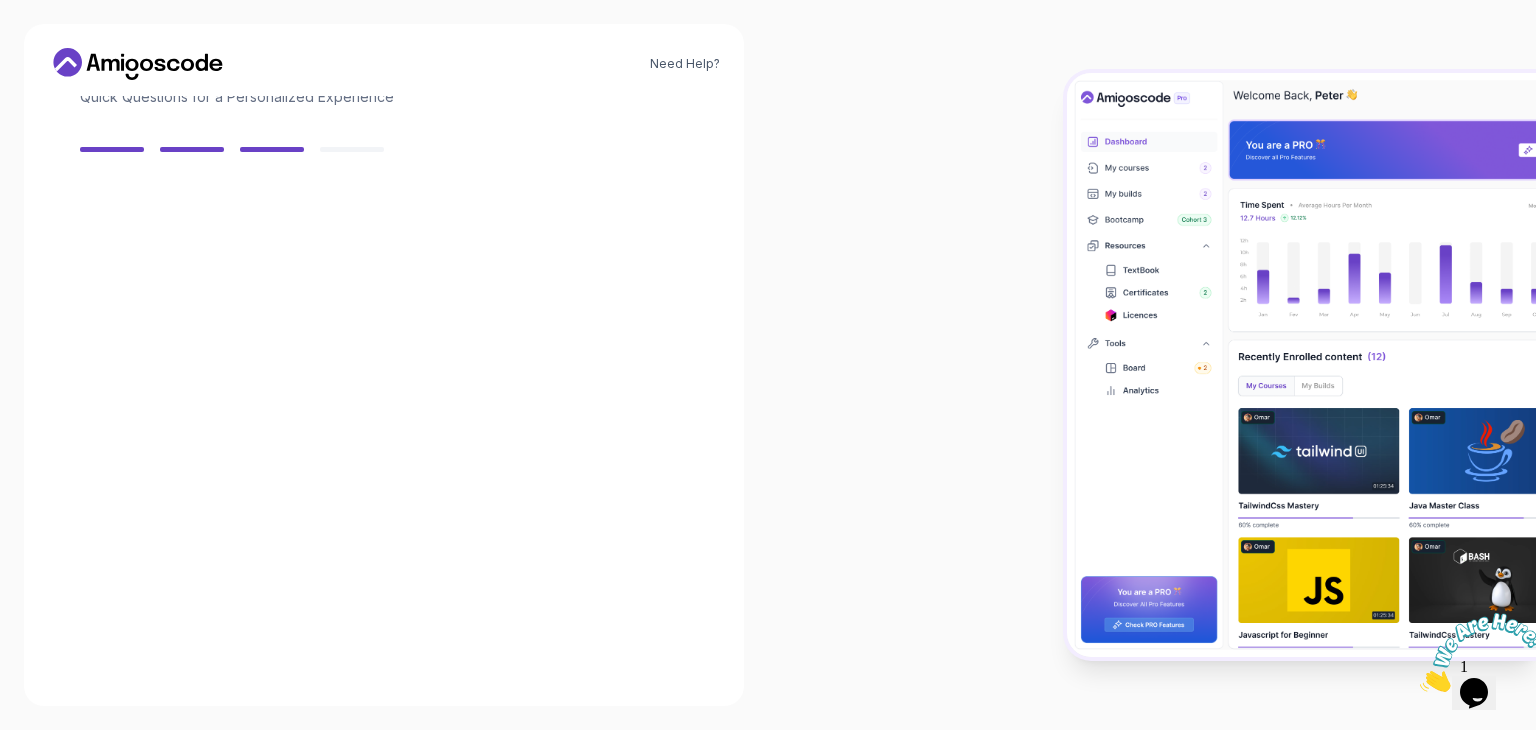scroll, scrollTop: 143, scrollLeft: 0, axis: vertical 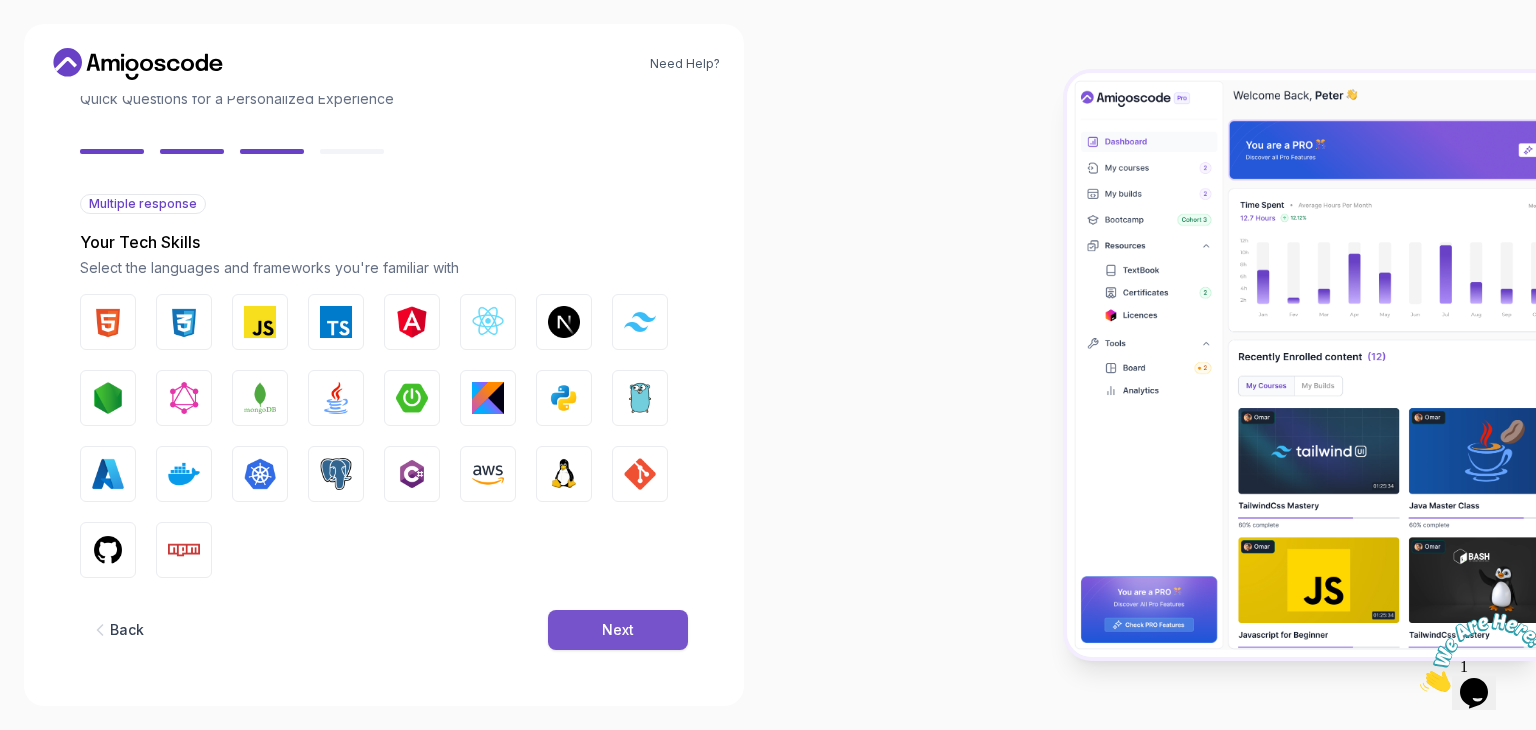 click on "Next" at bounding box center [618, 630] 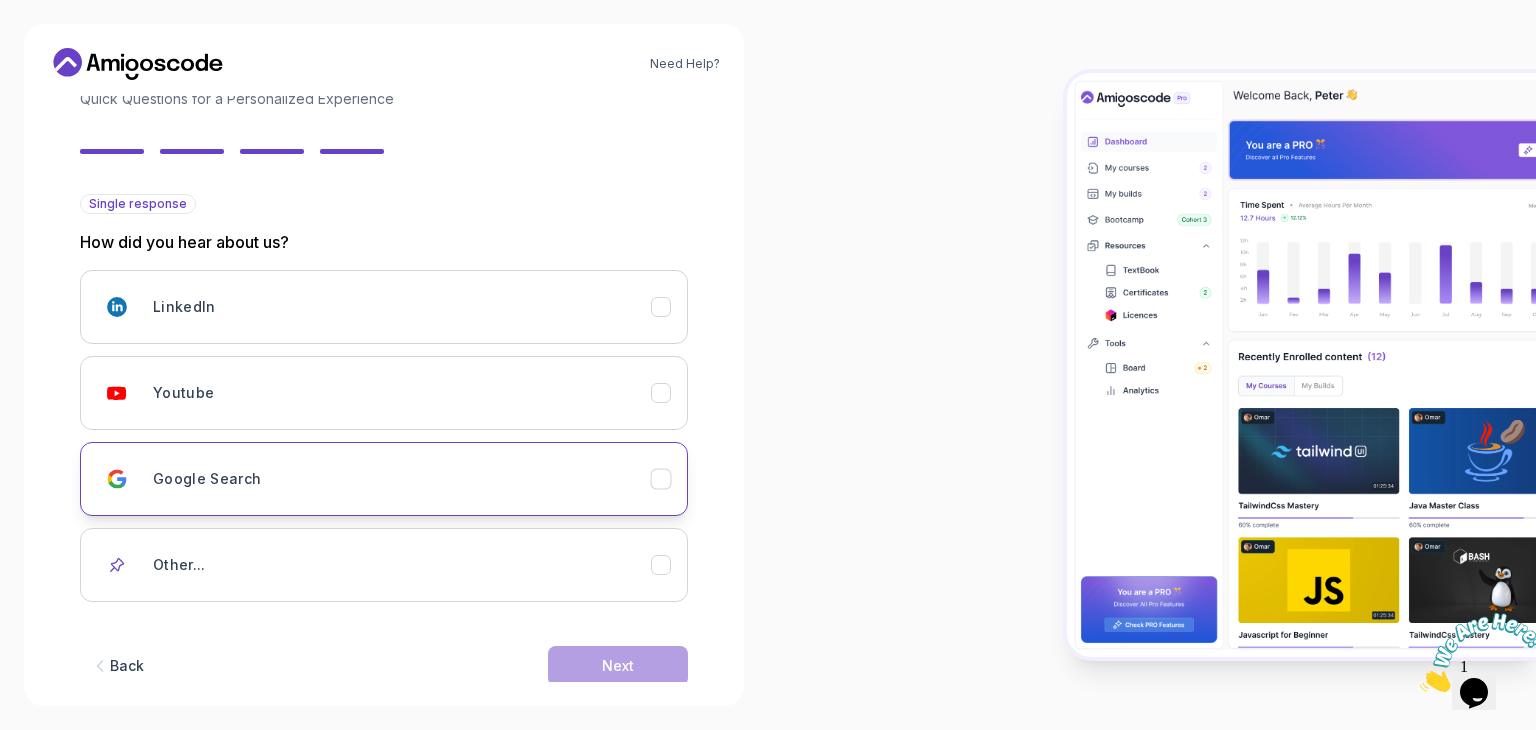 scroll, scrollTop: 177, scrollLeft: 0, axis: vertical 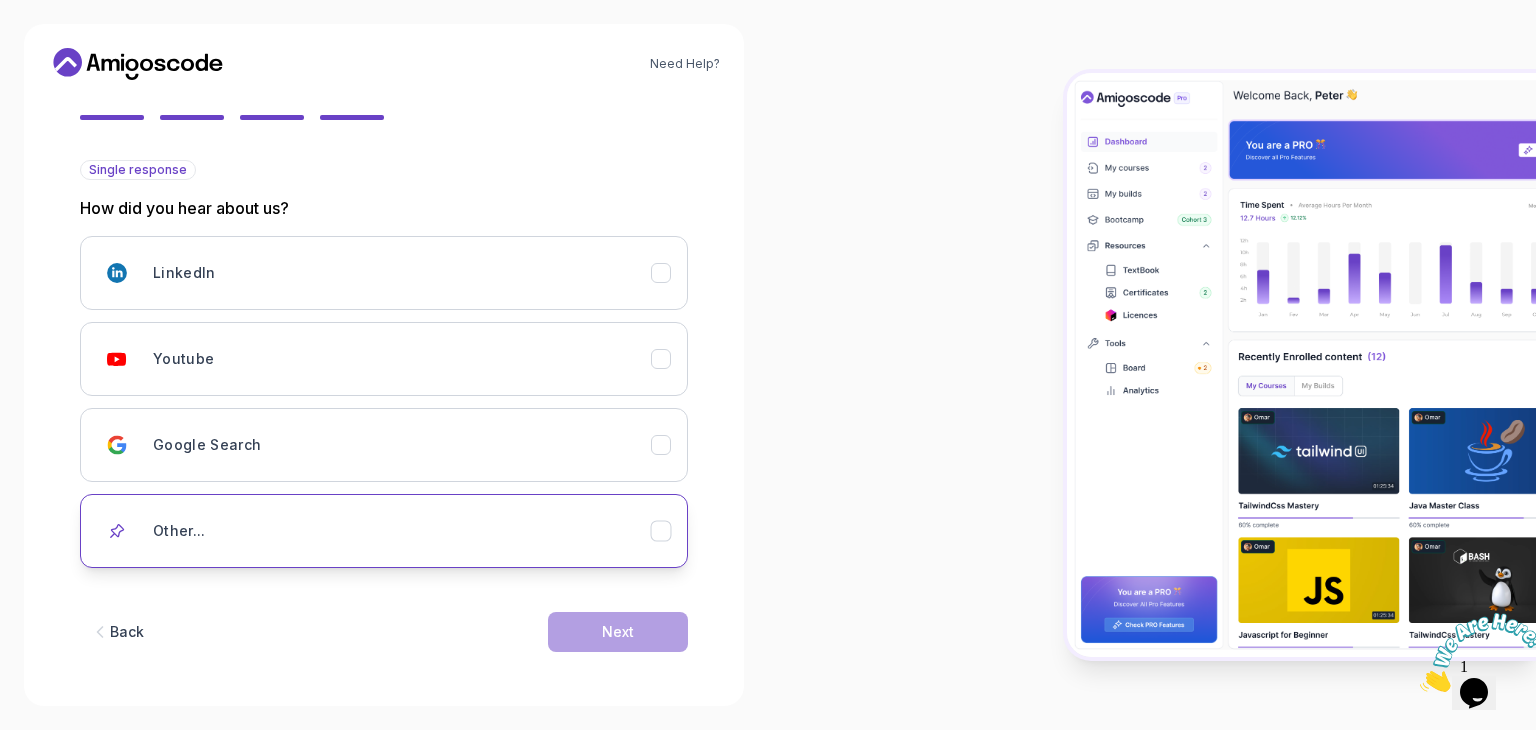 click on "Other..." at bounding box center (384, 531) 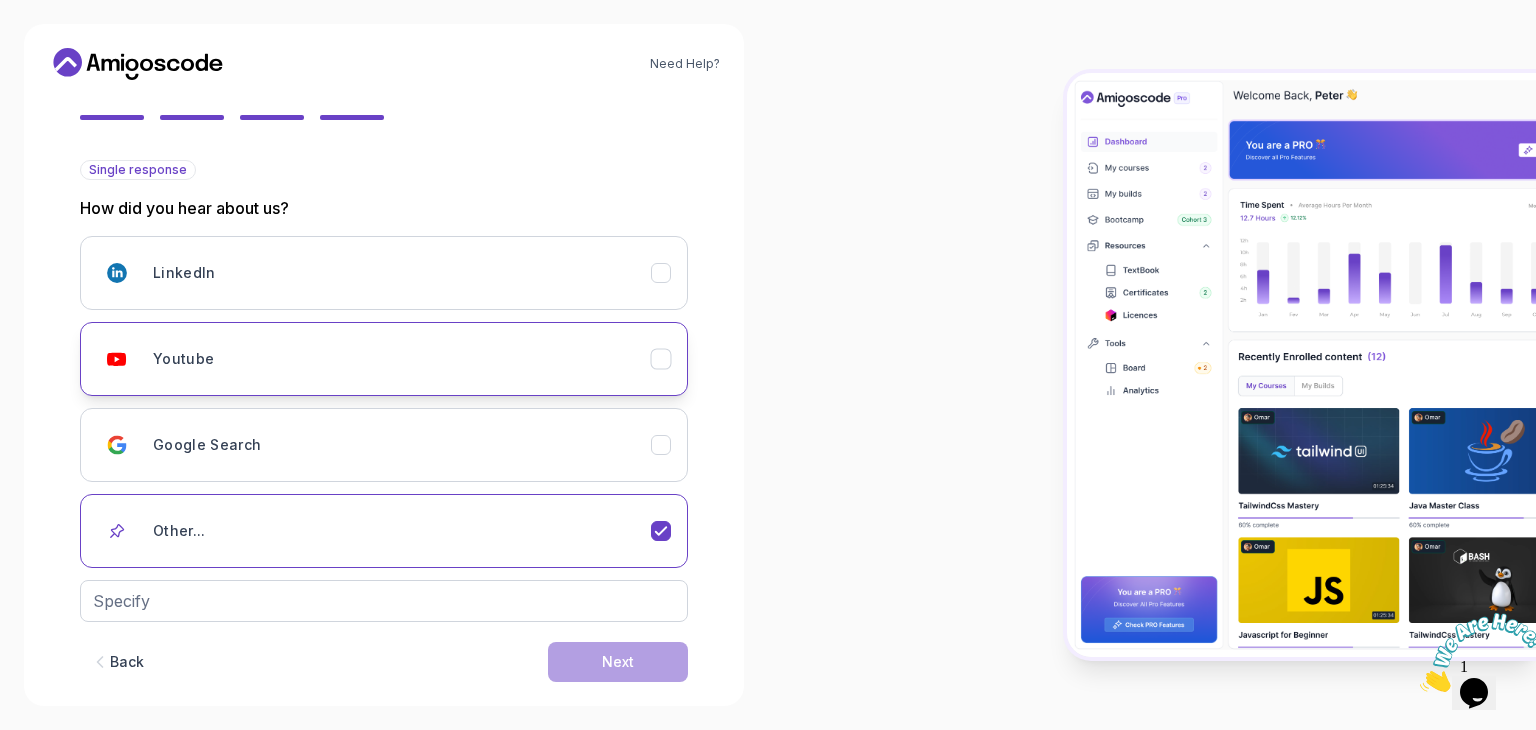 click on "Youtube" at bounding box center [402, 359] 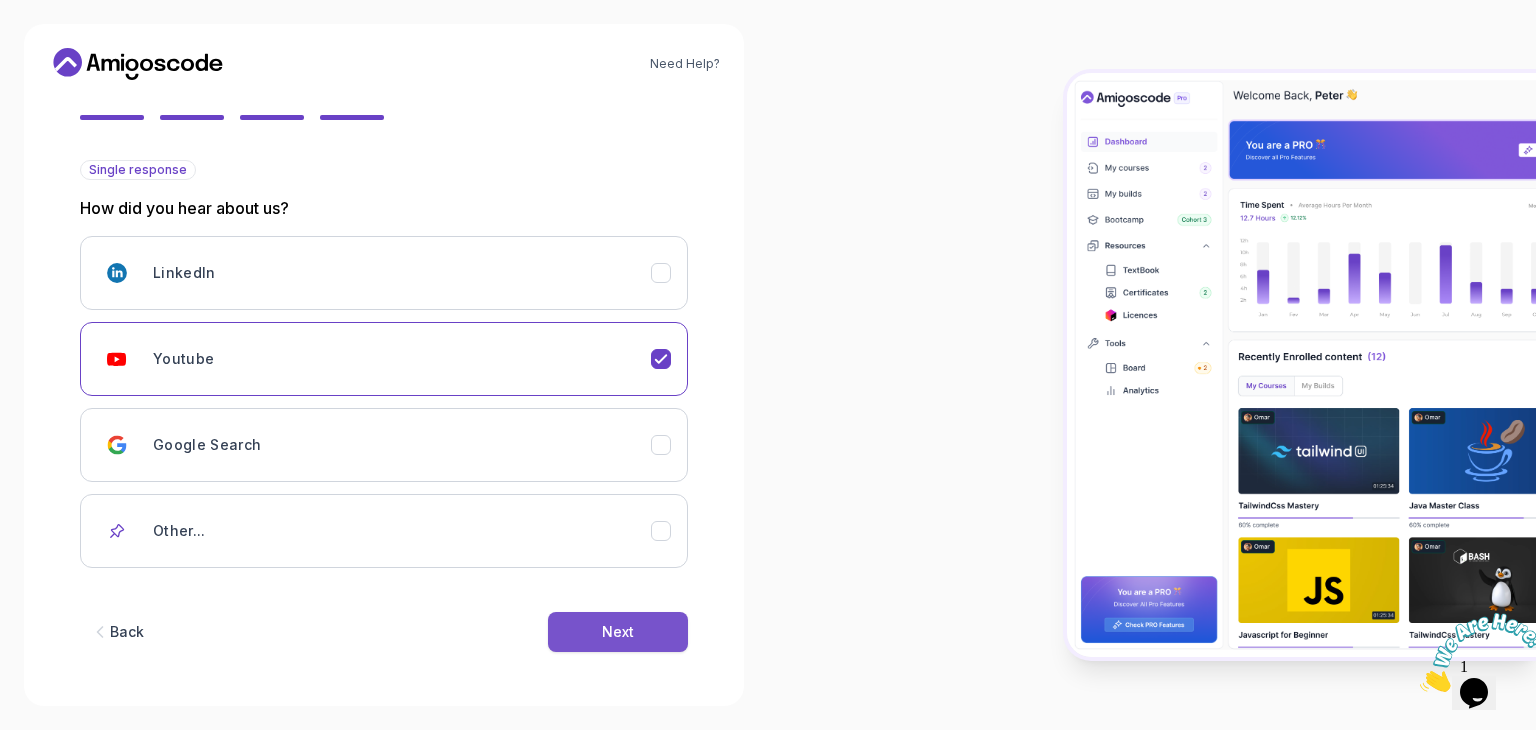 click on "Next" at bounding box center [618, 632] 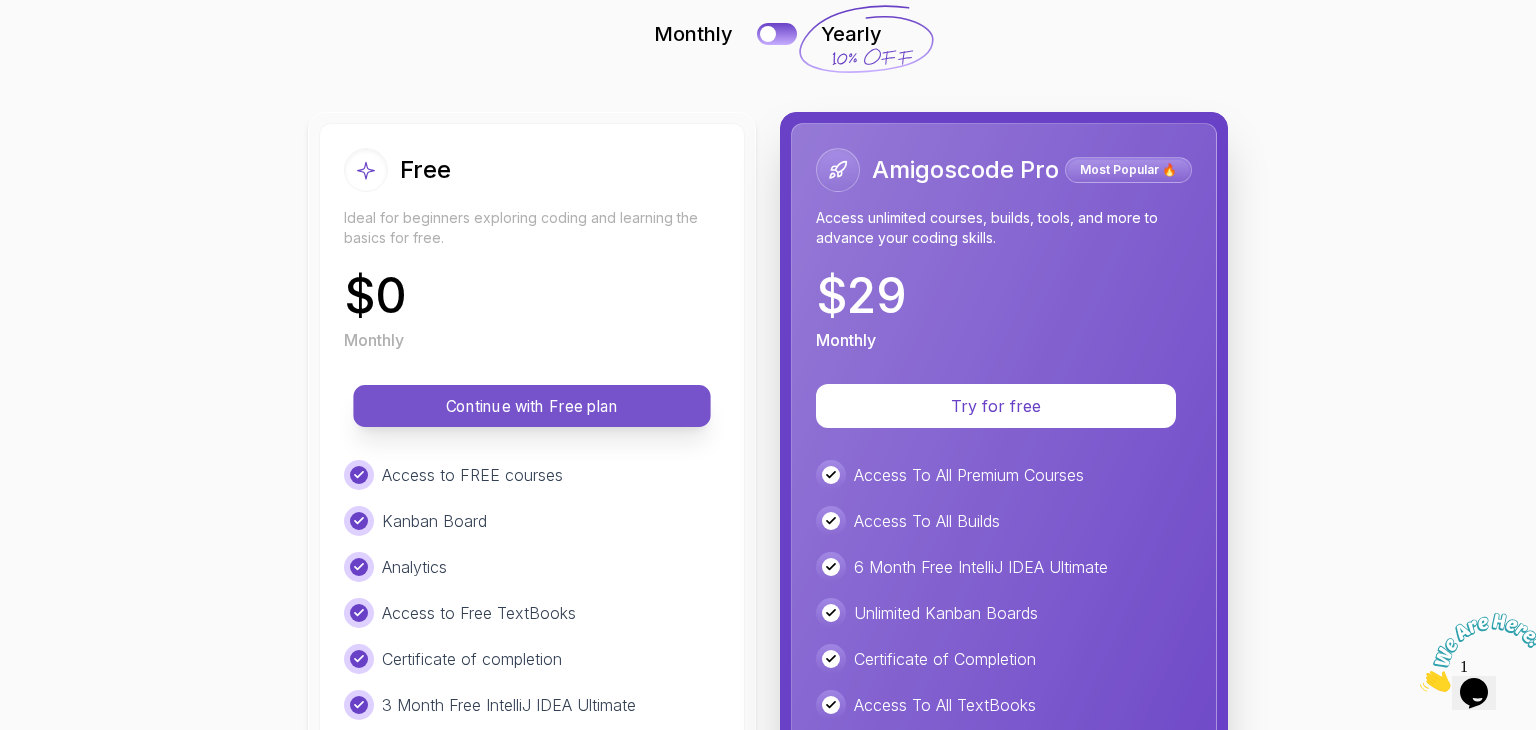 scroll, scrollTop: 140, scrollLeft: 0, axis: vertical 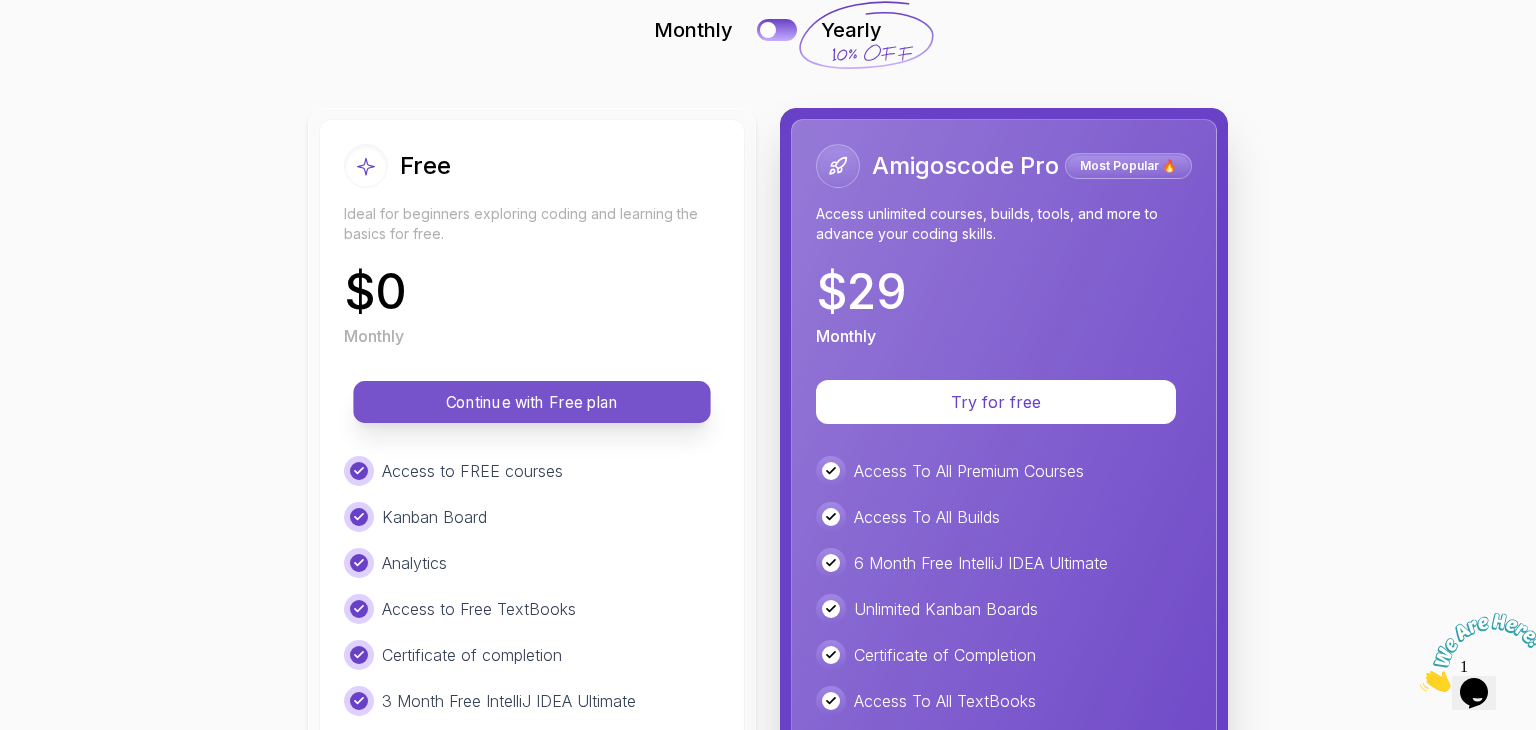 click on "Continue with Free plan" at bounding box center [531, 402] 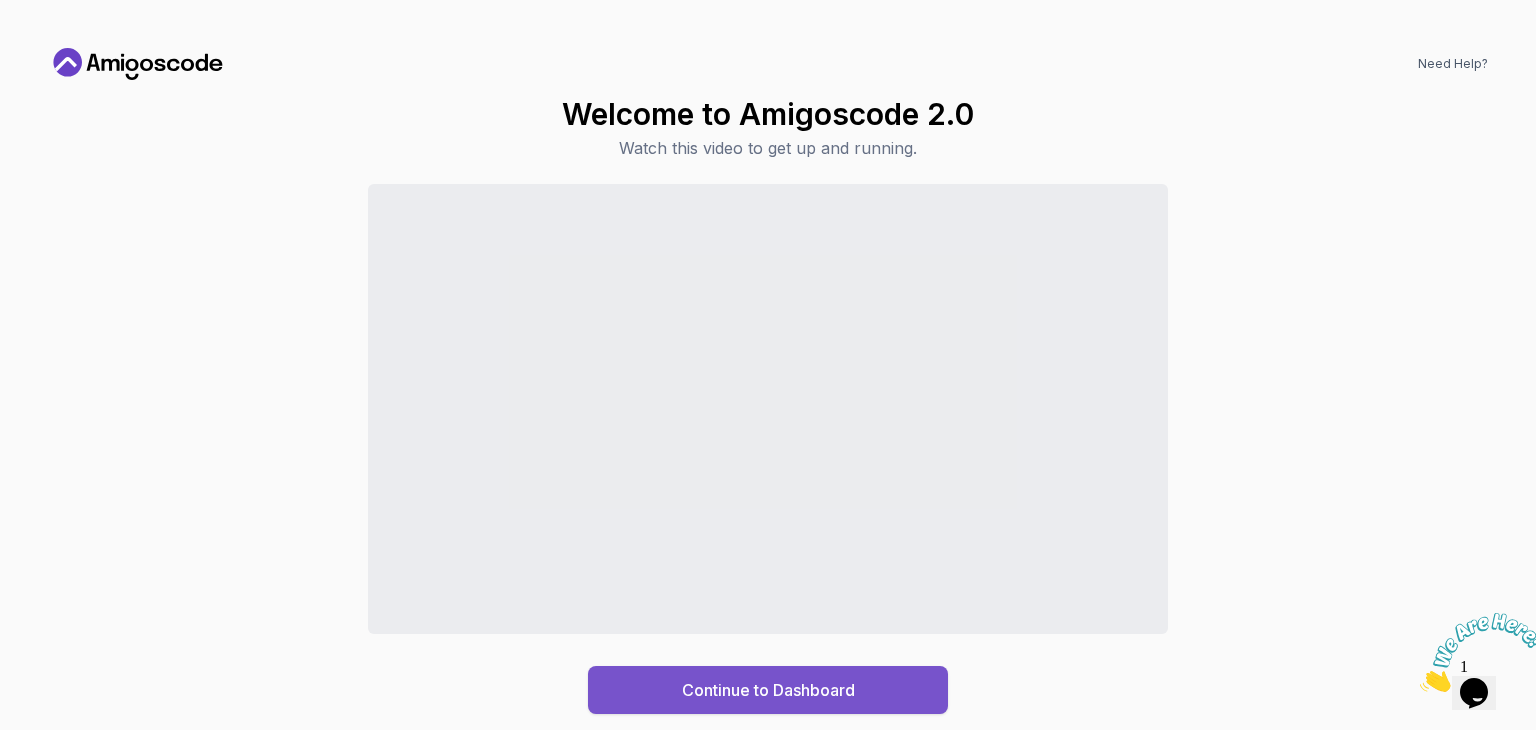 click on "Continue to Dashboard" at bounding box center [768, 690] 